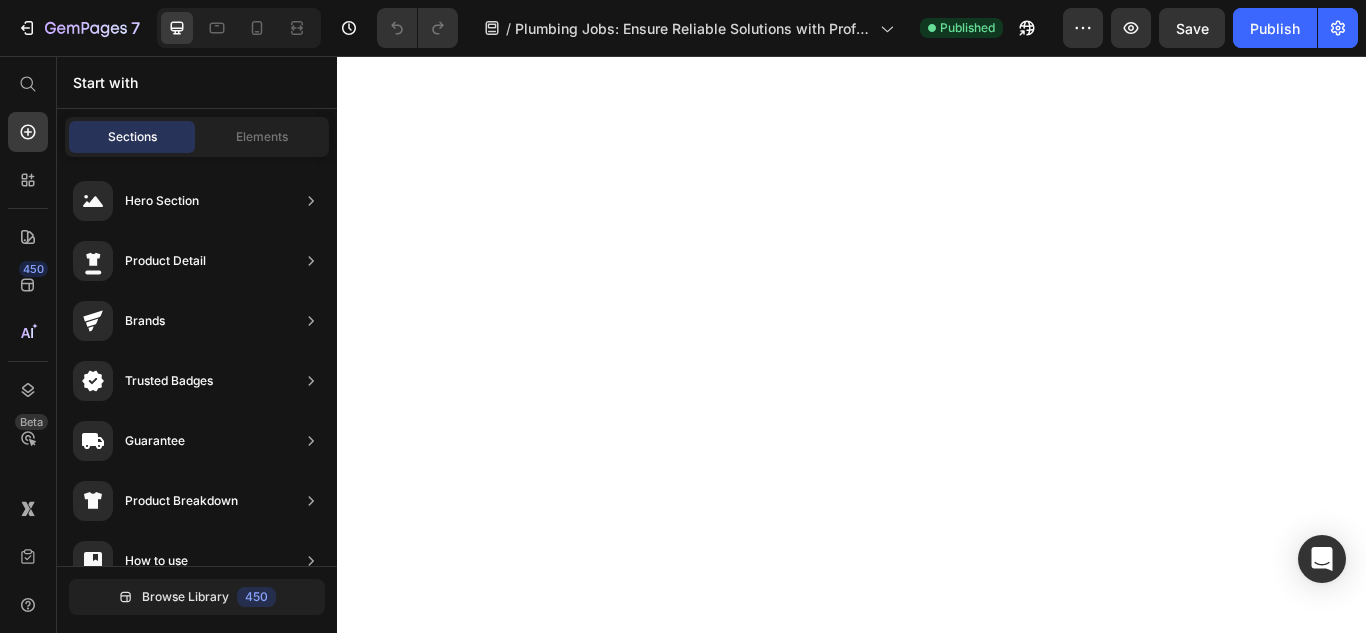 scroll, scrollTop: 0, scrollLeft: 0, axis: both 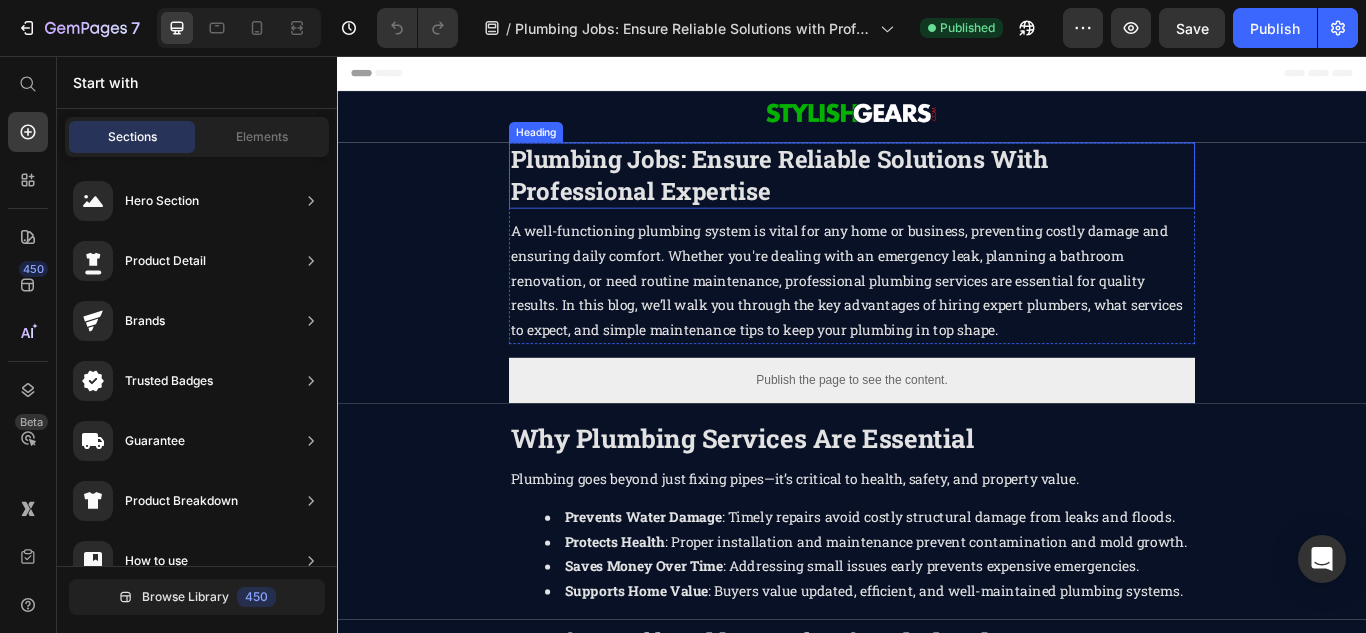 click on "Plumbing Jobs: Ensure Reliable Solutions with Professional Expertise" at bounding box center (852, 194) 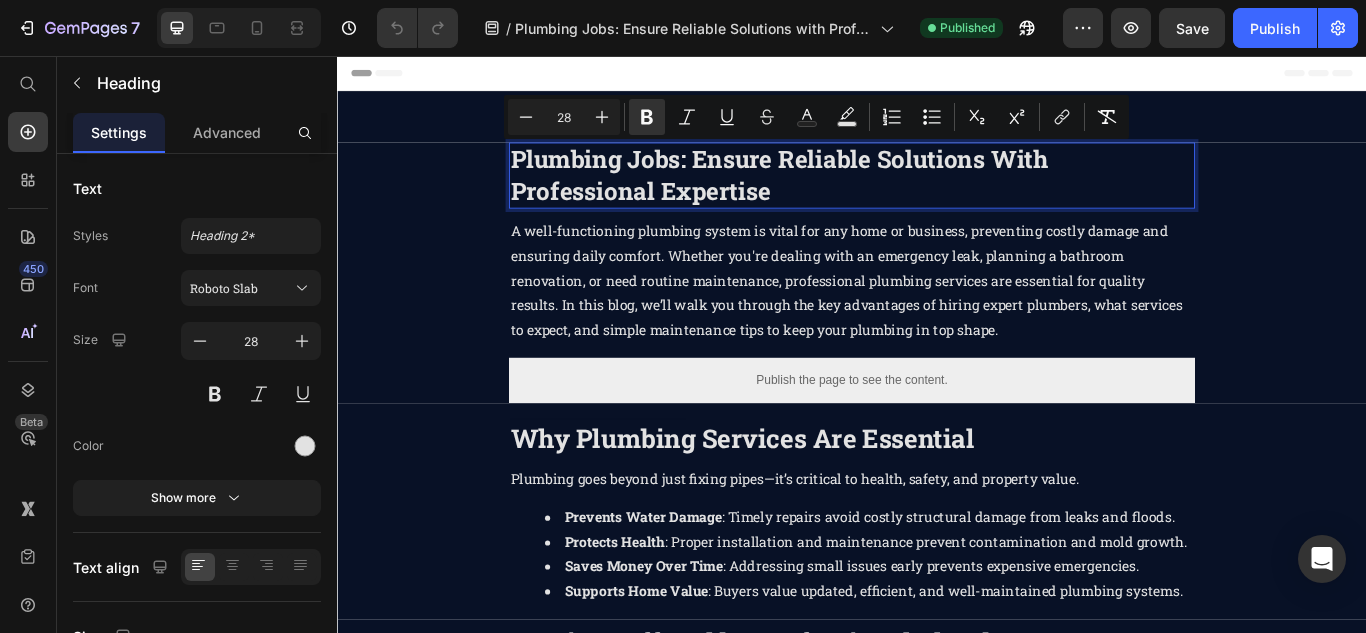 click on "Plumbing Jobs: Ensure Reliable Solutions with Professional Expertise" at bounding box center [852, 194] 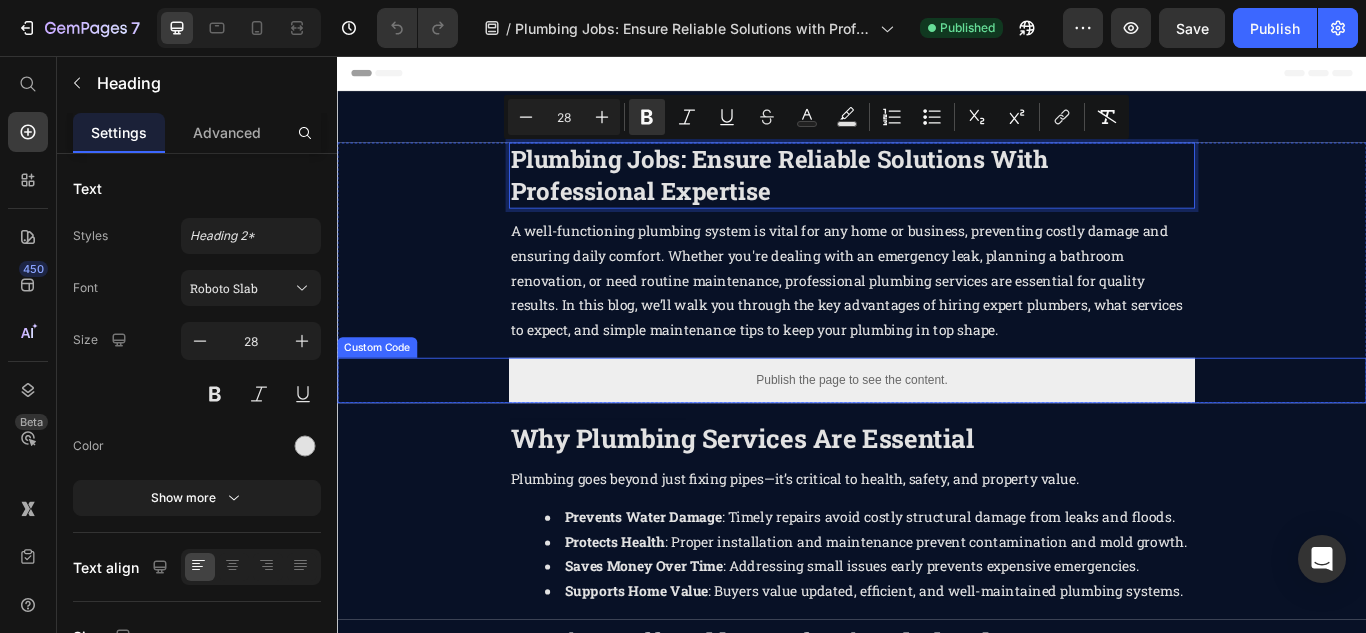 click on "Publish the page to see the content." at bounding box center [937, 434] 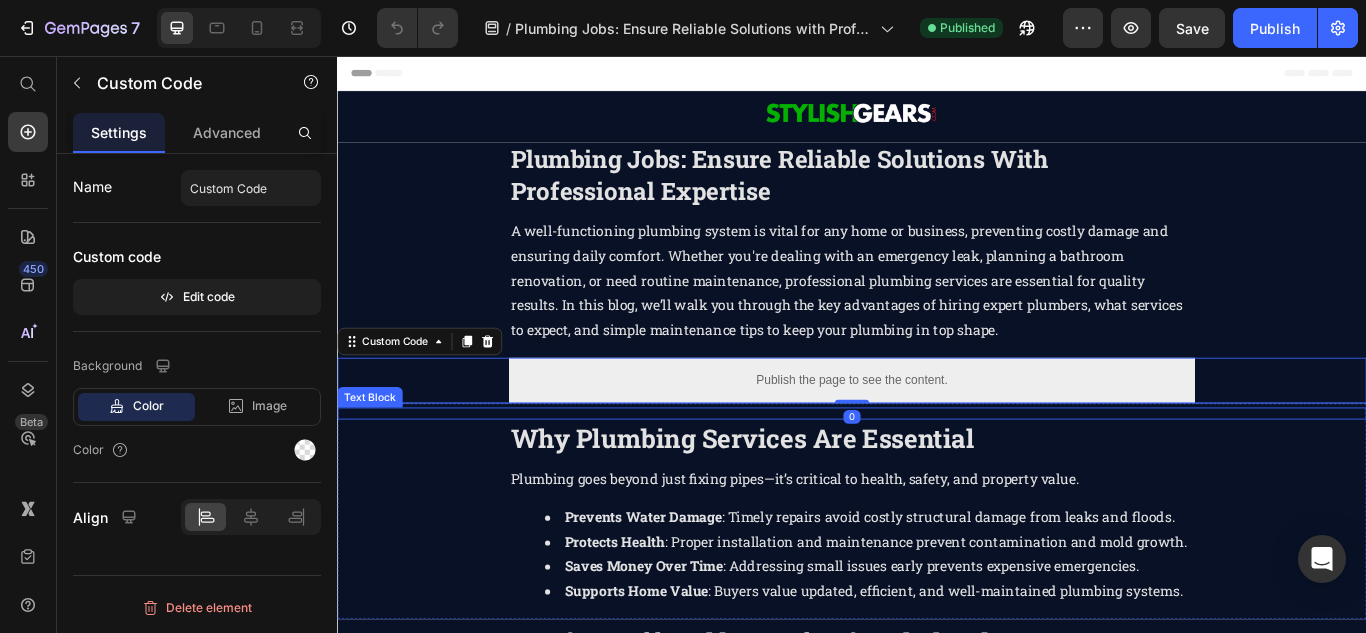 click on "Publish the page to see the content." at bounding box center [937, 434] 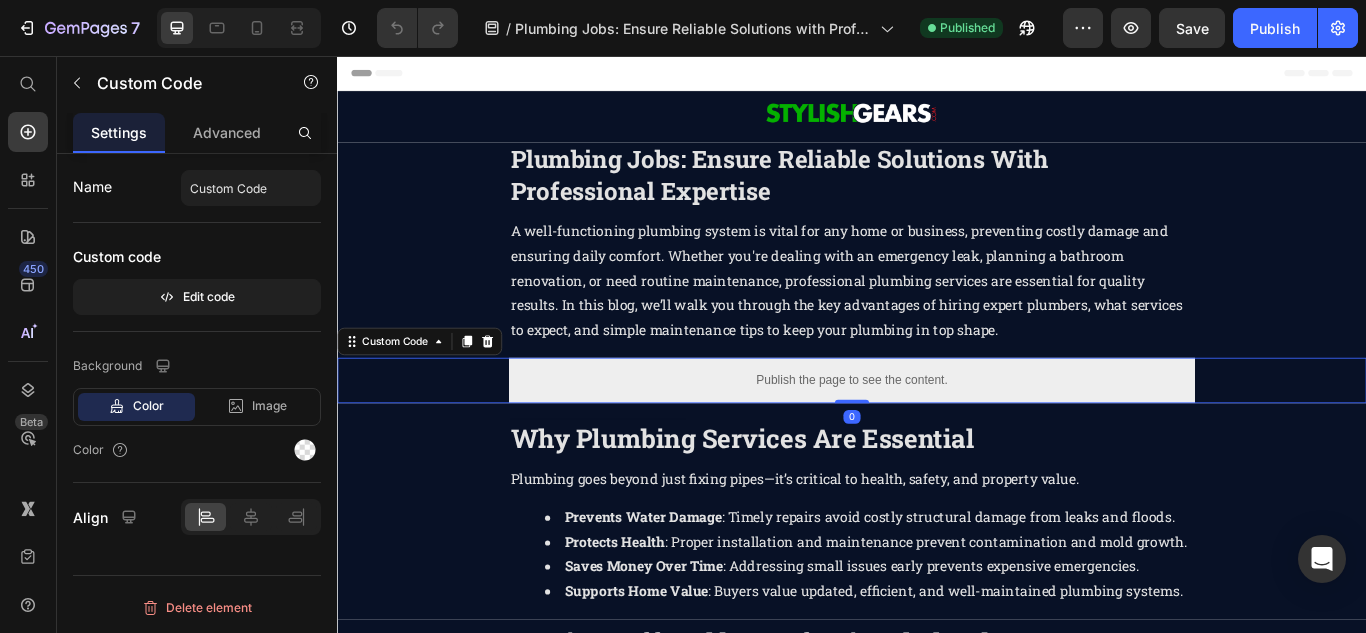 click on "Publish the page to see the content." at bounding box center (937, 434) 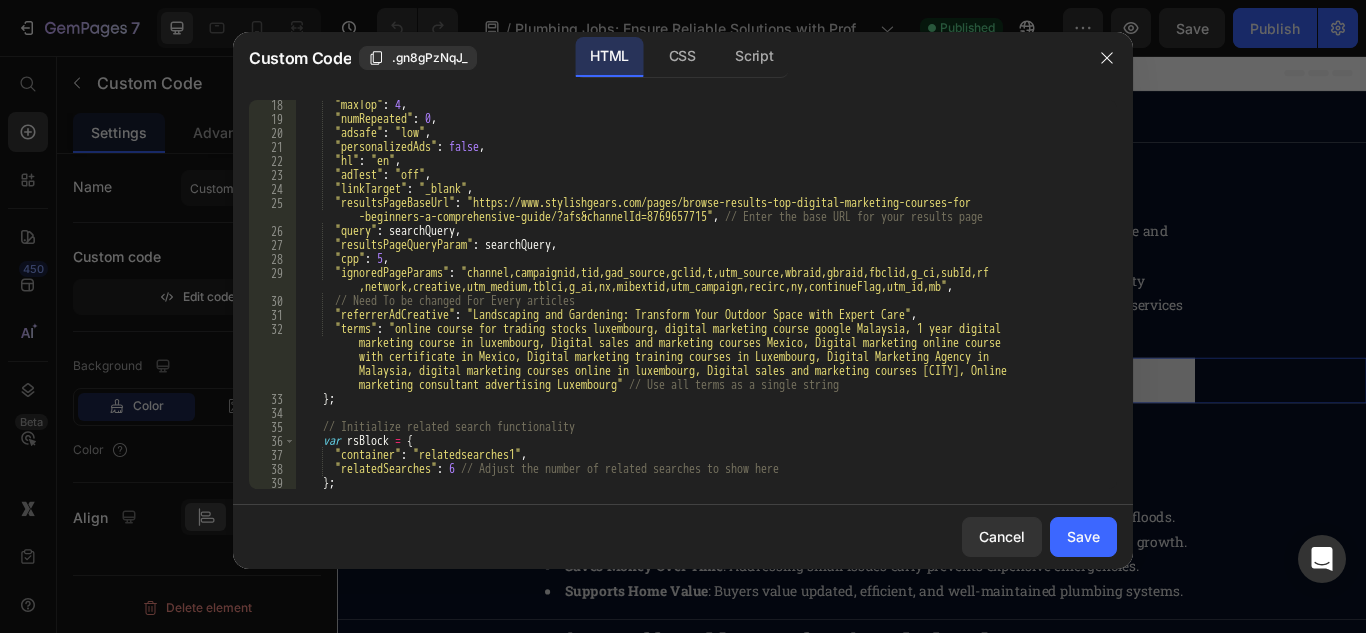 scroll, scrollTop: 240, scrollLeft: 0, axis: vertical 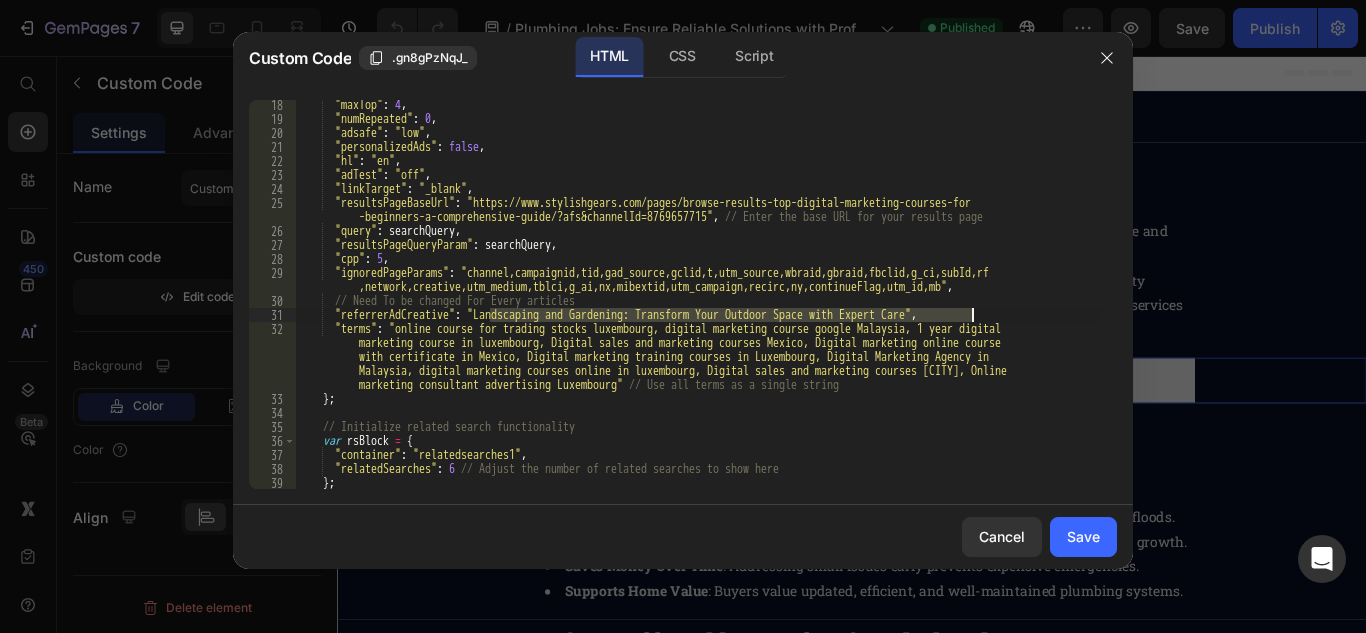 click on ""maxTop" :   4 ,         "numRepeated" :   0 ,         "adsafe" :   "low" ,         "personalizedAds" :   false ,         "hl" :   "en" ,         "adTest" :   "off" ,         "linkTarget" :   "_blank" ,         "resultsPageBaseUrl" :   "https://www.stylishgears.com/pages/browse-results-top-digital-marketing-courses-for            -beginners-a-comprehensive-guide/?afs&channelId=8769657715" ,   // Enter the base URL for your results page         "query" :   searchQuery ,         "resultsPageQueryParam" :   searchQuery ,         "cpp" :   5 ,         "ignoredPageParams" :   "channel,campaignid,tid,gad_source,gclid,t,utm_source,wbraid,gbraid,fbclid,g_ci,subId,rf            ,network,creative,utm_medium,tblci,g_ai,nx,mibextid,utm_campaign,recirc,ny,continueFlag,utm_id,mb" ,         // Need To be changed For Every articles         "referrerAdCreative" :   "Landscaping and Gardening: Transform Your Outdoor Space with Expert Care" ,         "terms" :                     } ;" at bounding box center (698, 306) 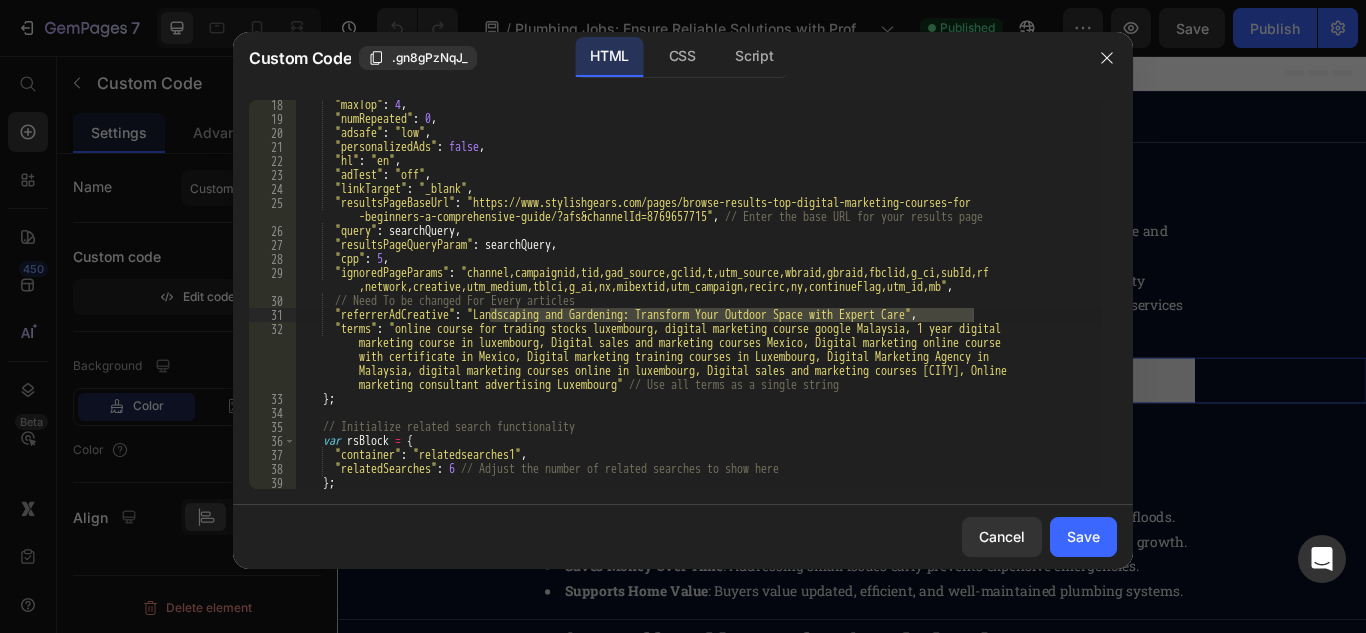 click on ""maxTop" :   4 ,         "numRepeated" :   0 ,         "adsafe" :   "low" ,         "personalizedAds" :   false ,         "hl" :   "en" ,         "adTest" :   "off" ,         "linkTarget" :   "_blank" ,         "resultsPageBaseUrl" :   "https://www.stylishgears.com/pages/browse-results-top-digital-marketing-courses-for            -beginners-a-comprehensive-guide/?afs&channelId=8769657715" ,   // Enter the base URL for your results page         "query" :   searchQuery ,         "resultsPageQueryParam" :   searchQuery ,         "cpp" :   5 ,         "ignoredPageParams" :   "channel,campaignid,tid,gad_source,gclid,t,utm_source,wbraid,gbraid,fbclid,g_ci,subId,rf            ,network,creative,utm_medium,tblci,g_ai,nx,mibextid,utm_campaign,recirc,ny,continueFlag,utm_id,mb" ,         // Need To be changed For Every articles         "referrerAdCreative" :   "Landscaping and Gardening: Transform Your Outdoor Space with Expert Care" ,         "terms" :                     } ;" at bounding box center (698, 294) 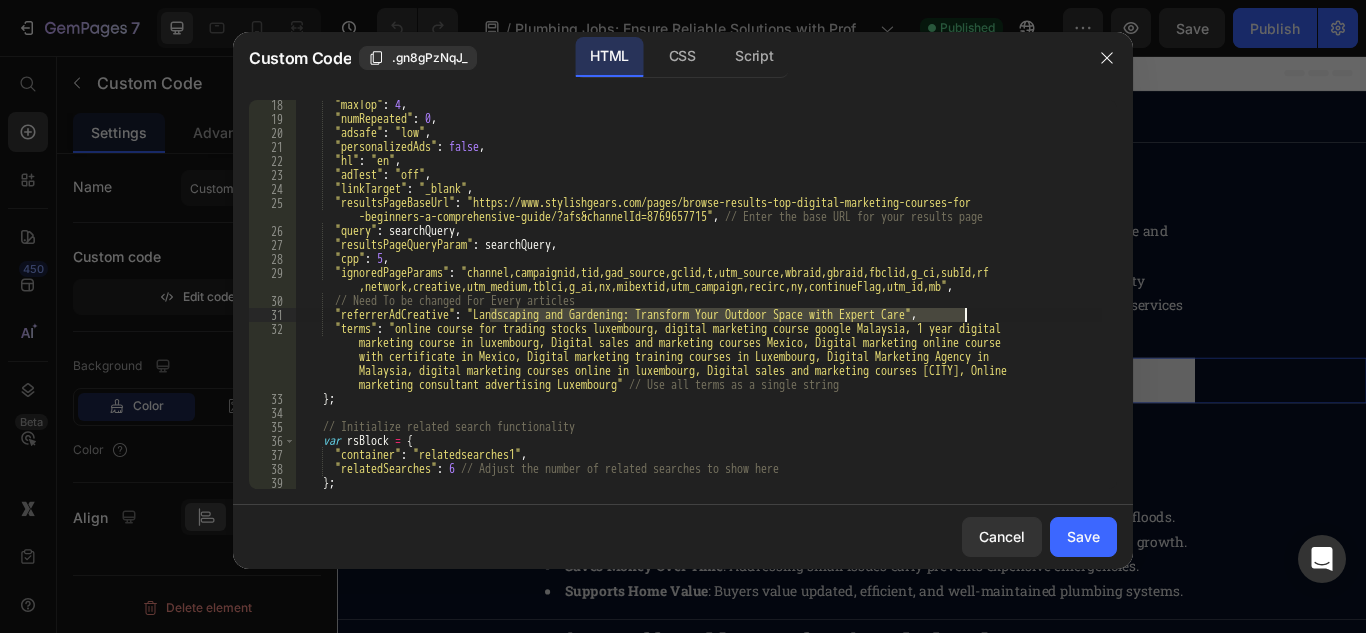 paste on "Plumbing Jobs: Ensure Reliable Solutions with Professional Expertis" 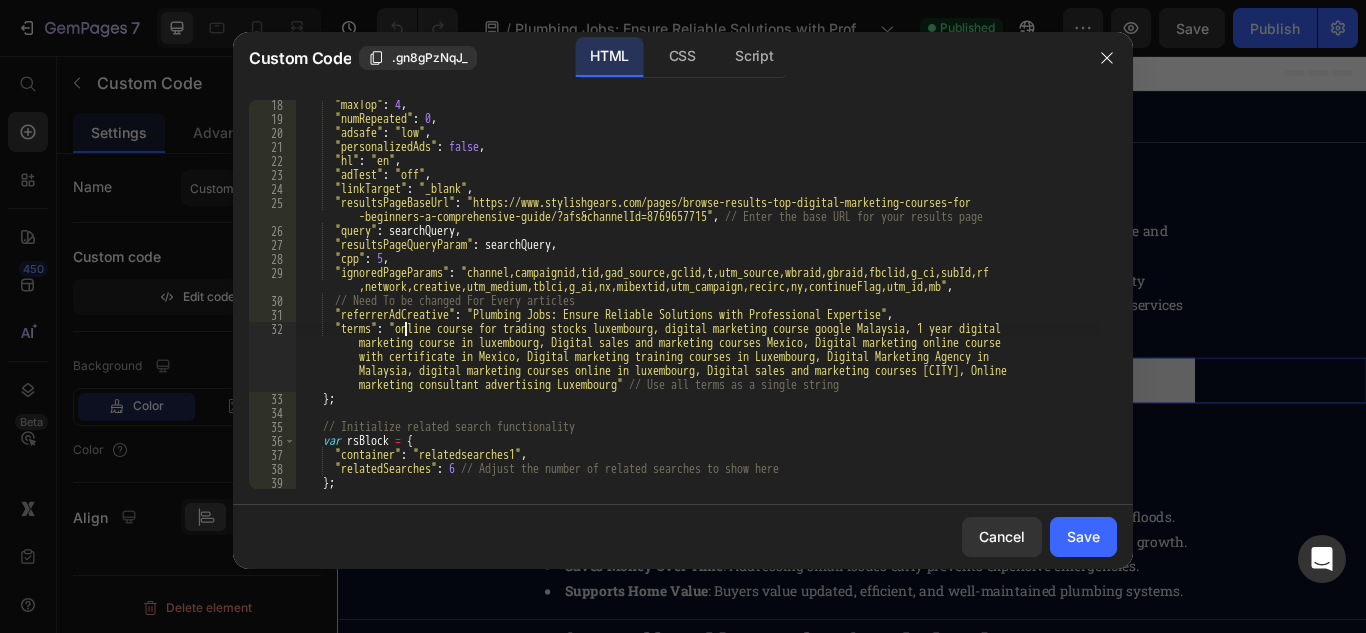 click on ""maxTop" :   4 ,         "numRepeated" :   0 ,         "adsafe" :   "low" ,         "personalizedAds" :   false ,         "hl" :   "en" ,         "adTest" :   "off" ,         "linkTarget" :   "_blank" ,         "resultsPageBaseUrl" :   "https://www.stylishgears.com/pages/browse-results-top-digital-marketing-courses-for            -beginners-a-comprehensive-guide/?afs&channelId=8769657715" ,   // Enter the base URL for your results page         "query" :   searchQuery ,         "resultsPageQueryParam" :   searchQuery ,         "cpp" :   5 ,         "ignoredPageParams" :   "channel,campaignid,tid,gad_source,gclid,t,utm_source,wbraid,gbraid,fbclid,g_ci,subId,rf            ,network,creative,utm_medium,tblci,g_ai,nx,mibextid,utm_campaign,recirc,ny,continueFlag,utm_id,mb" ,         // Need To be changed For Every articles         "referrerAdCreative" :   "Plumbing Jobs: Ensure Reliable Solutions with Professional Expertise" ,         "terms" :" at bounding box center (698, 306) 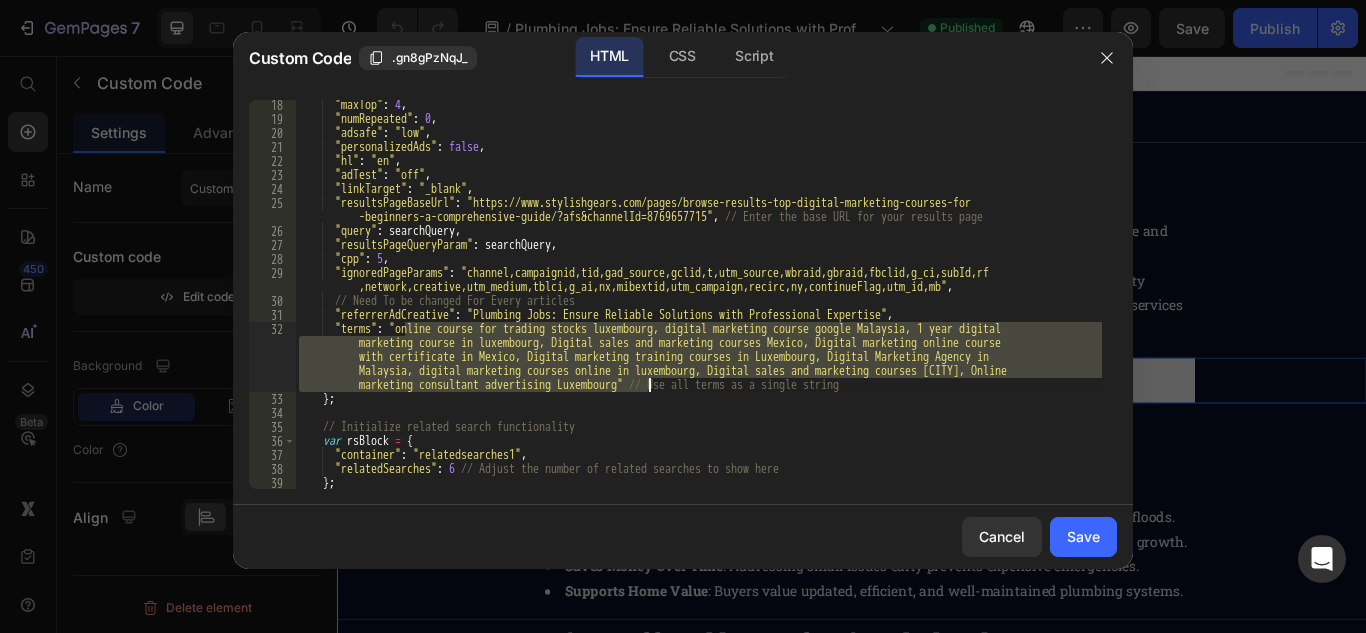 paste on ""terms": "heating and plumbing engineer,plumber needed near me,handyman plumbing services near me,plumbing and electrical work near me,plumbing work near me,plumbing service technician,plumbers that work on Sunday" // Use all terms as a single string" 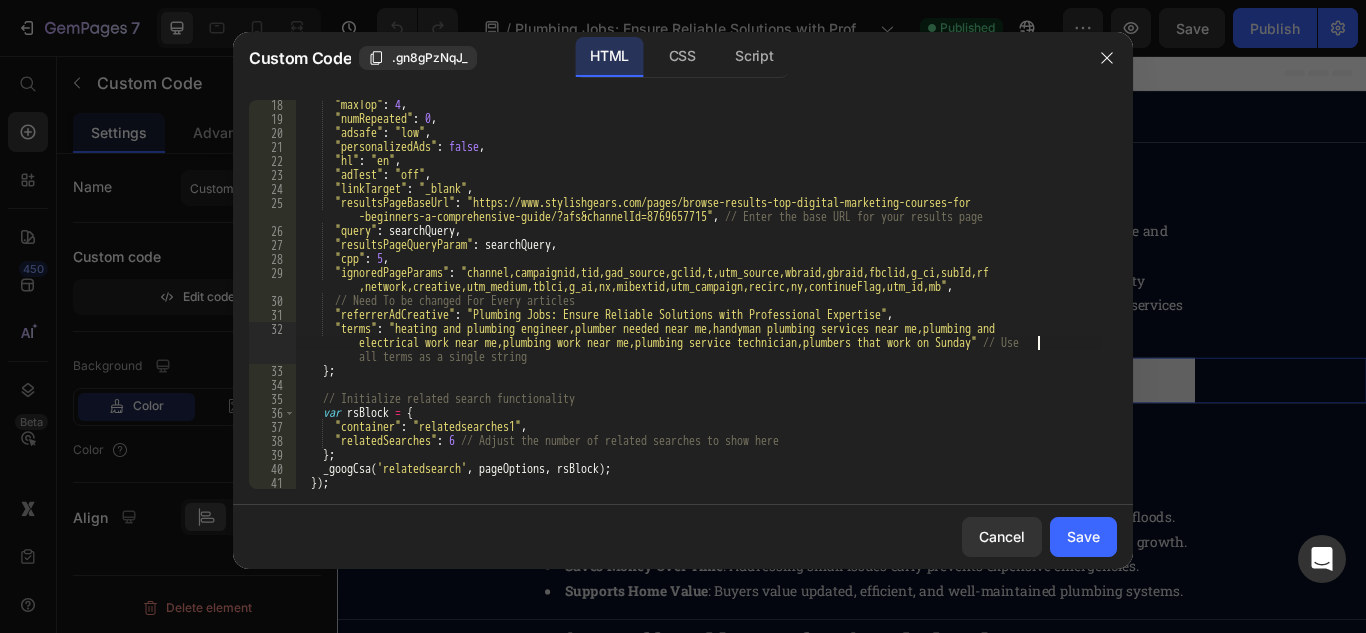 click on ""maxTop" :   4 ,         "numRepeated" :   0 ,         "adsafe" :   "low" ,         "personalizedAds" :   false ,         "hl" :   "en" ,         "adTest" :   "off" ,         "linkTarget" :   "_blank" ,         "resultsPageBaseUrl" :   "https://www.stylishgears.com/pages/browse-results-top-digital-marketing-courses-for            -beginners-a-comprehensive-guide/?afs&channelId=8769657715" ,   // Enter the base URL for your results page         "query" :   searchQuery ,         "resultsPageQueryParam" :   searchQuery ,         "cpp" :   5 ,         "ignoredPageParams" :   "channel,campaignid,tid,gad_source,gclid,t,utm_source,wbraid,gbraid,fbclid,g_ci,subId,rf            ,network,creative,utm_medium,tblci,g_ai,nx,mibextid,utm_campaign,recirc,ny,continueFlag,utm_id,mb" ,         // Need To be changed For Every articles         "referrerAdCreative" :   "Plumbing Jobs: Ensure Reliable Solutions with Professional Expertise" ,         "terms" :                // Use       } ;" at bounding box center (698, 306) 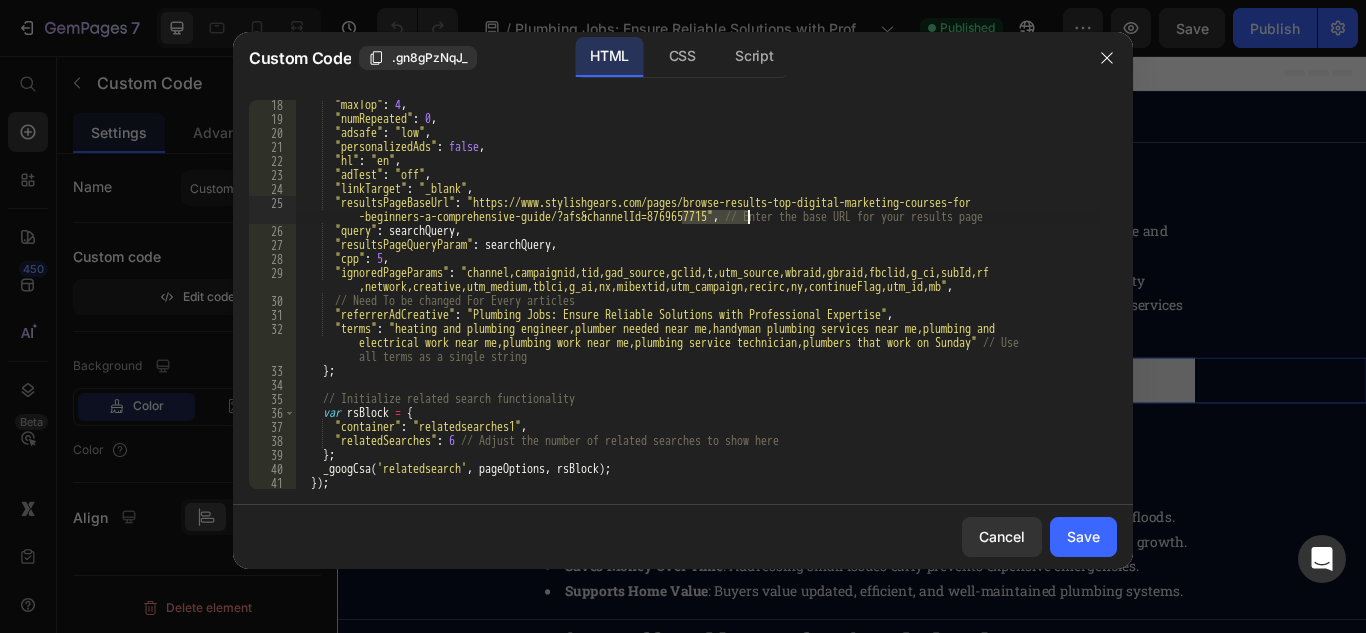 click on ""maxTop" :   4 ,         "numRepeated" :   0 ,         "adsafe" :   "low" ,         "personalizedAds" :   false ,         "hl" :   "en" ,         "adTest" :   "off" ,         "linkTarget" :   "_blank" ,         "resultsPageBaseUrl" :   "https://www.stylishgears.com/pages/browse-results-top-digital-marketing-courses-for            -beginners-a-comprehensive-guide/?afs&channelId=8769657715" ,   // Enter the base URL for your results page         "query" :   searchQuery ,         "resultsPageQueryParam" :   searchQuery ,         "cpp" :   5 ,         "ignoredPageParams" :   "channel,campaignid,tid,gad_source,gclid,t,utm_source,wbraid,gbraid,fbclid,g_ci,subId,rf            ,network,creative,utm_medium,tblci,g_ai,nx,mibextid,utm_campaign,recirc,ny,continueFlag,utm_id,mb" ,         // Need To be changed For Every articles         "referrerAdCreative" :   "Plumbing Jobs: Ensure Reliable Solutions with Professional Expertise" ,         "terms" :                // Use       } ;" at bounding box center [698, 306] 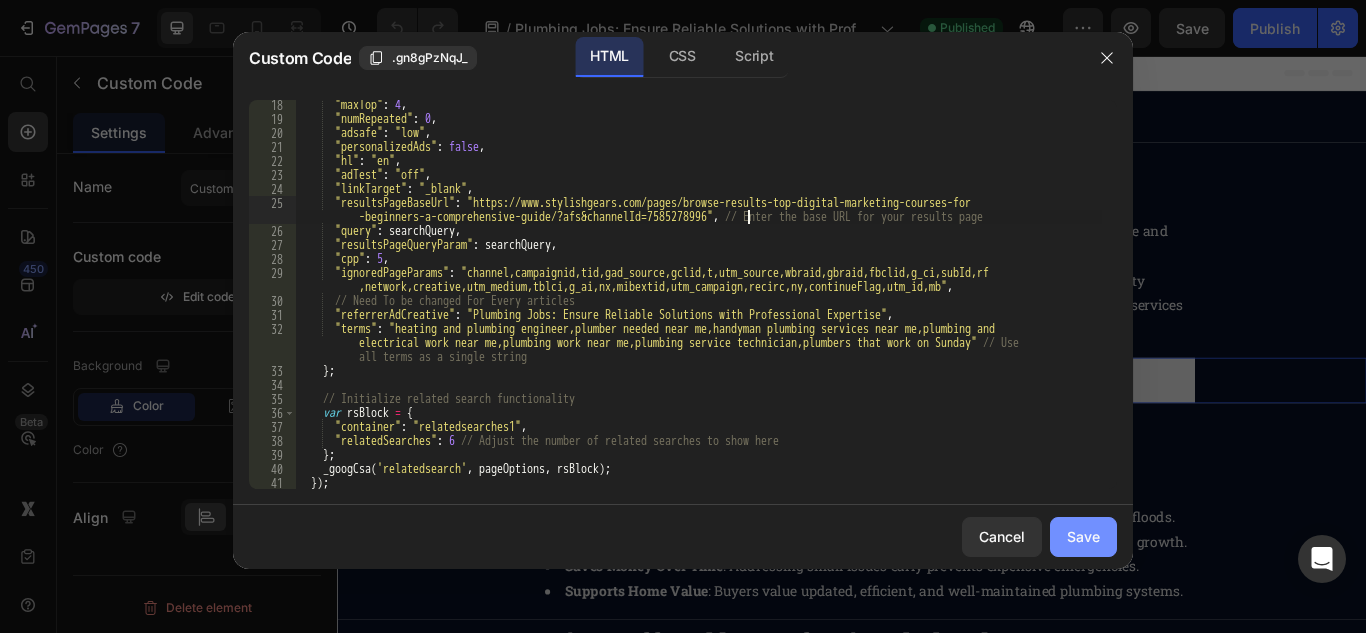 click on "Save" at bounding box center (1083, 536) 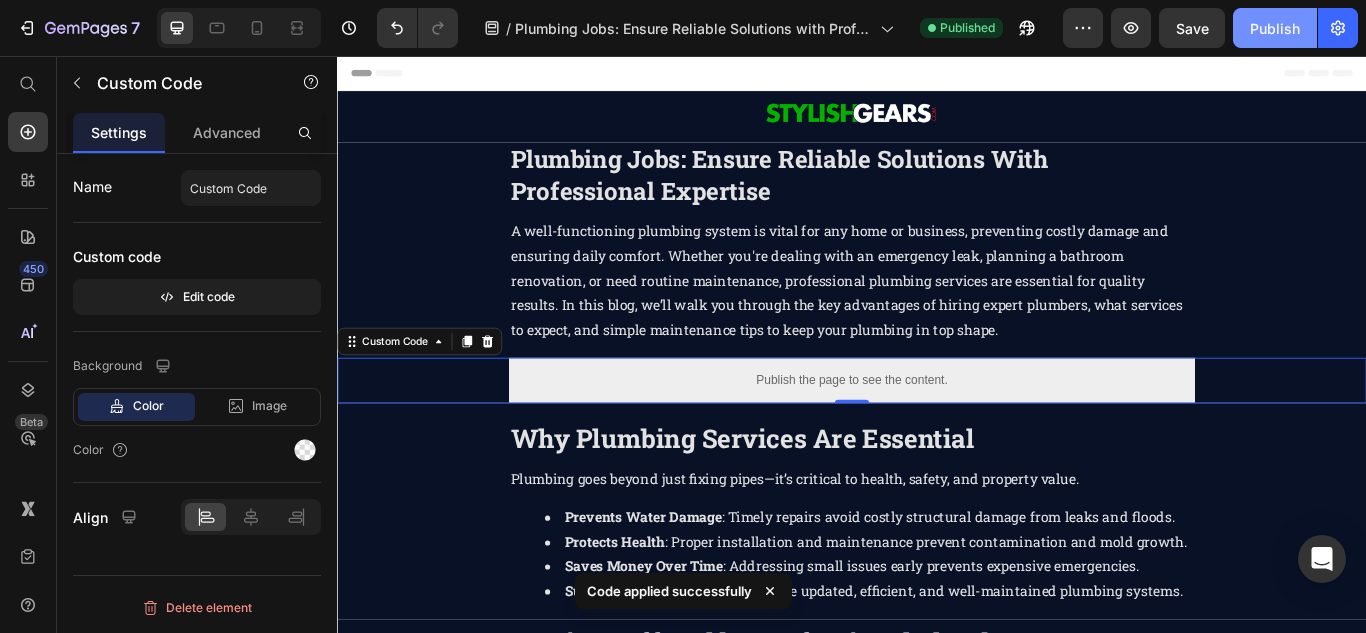 click on "Publish" at bounding box center [1275, 28] 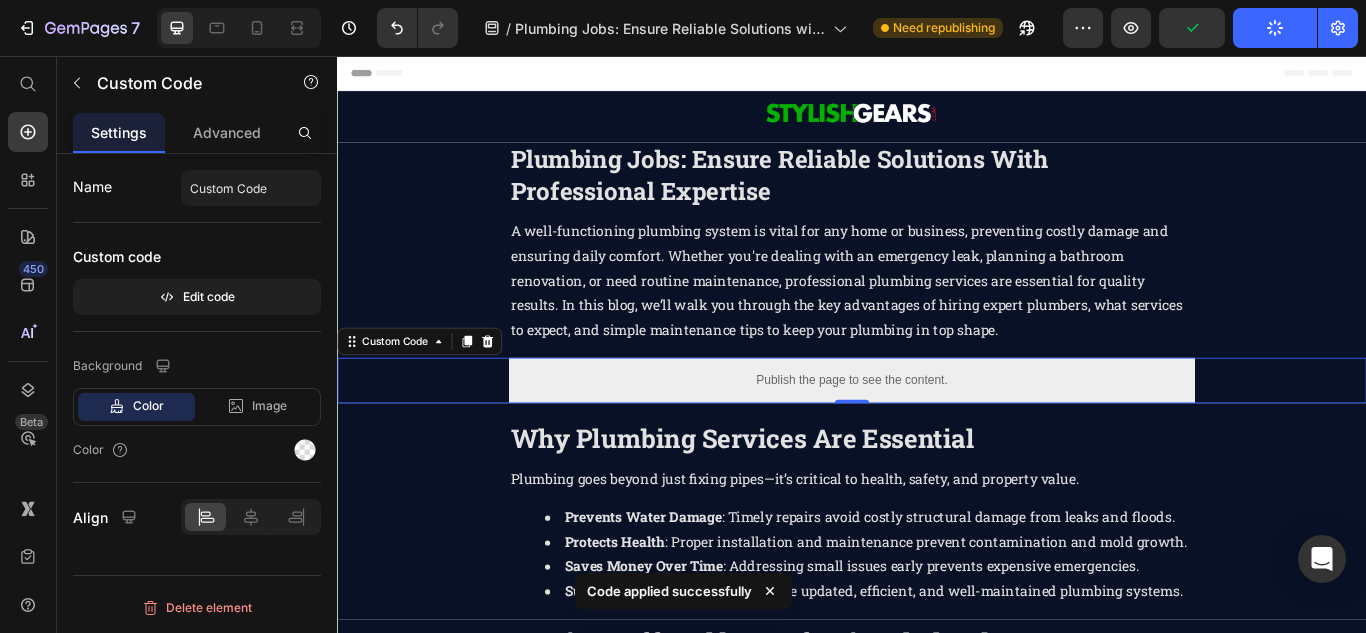 type 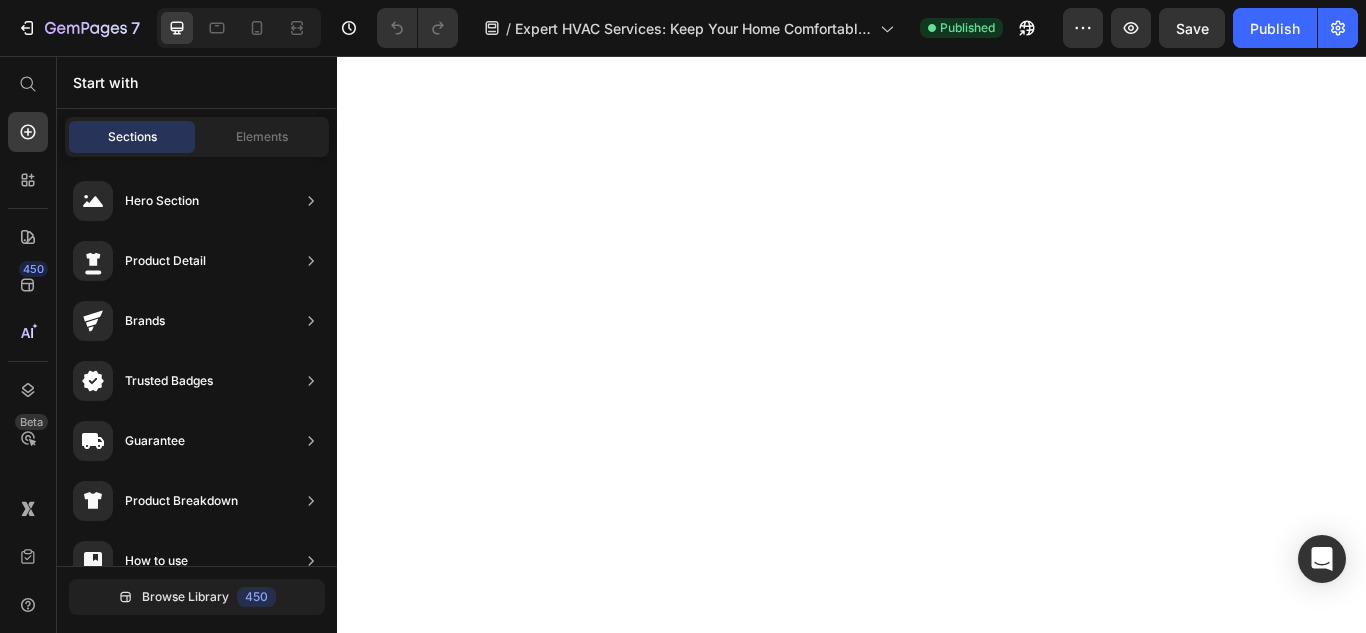 scroll, scrollTop: 0, scrollLeft: 0, axis: both 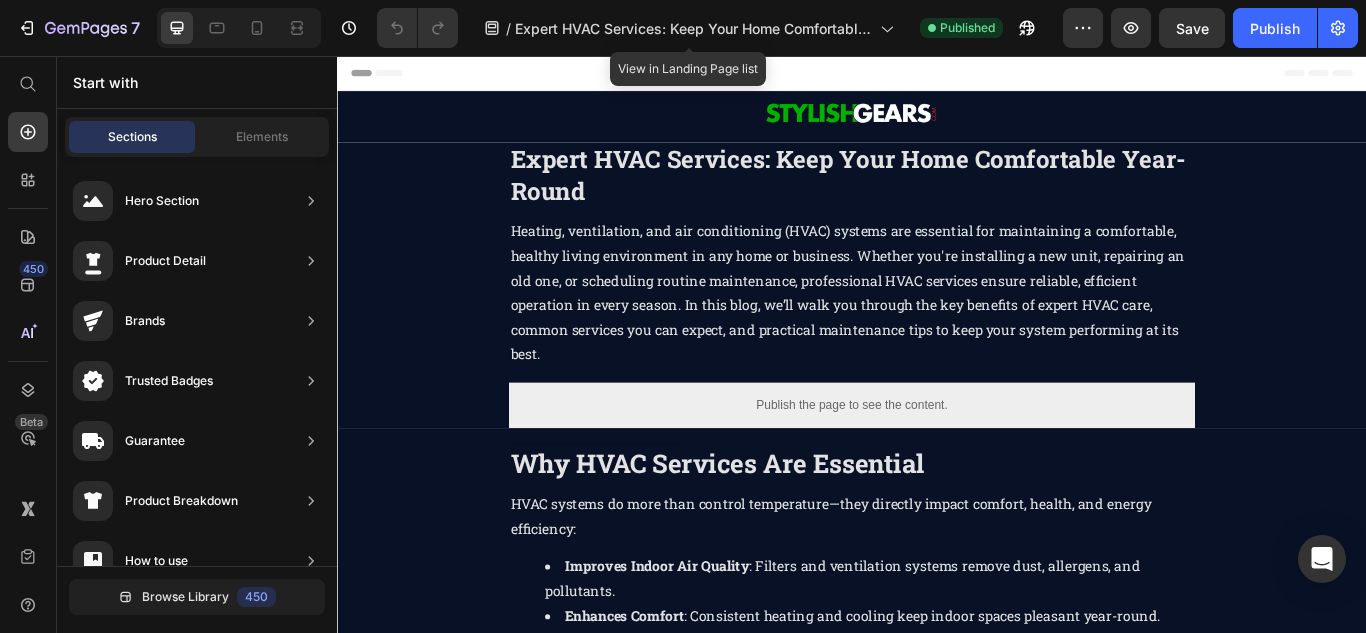 click on "Expert HVAC Services: Keep Your Home Comfortable Year-Round" at bounding box center (932, 194) 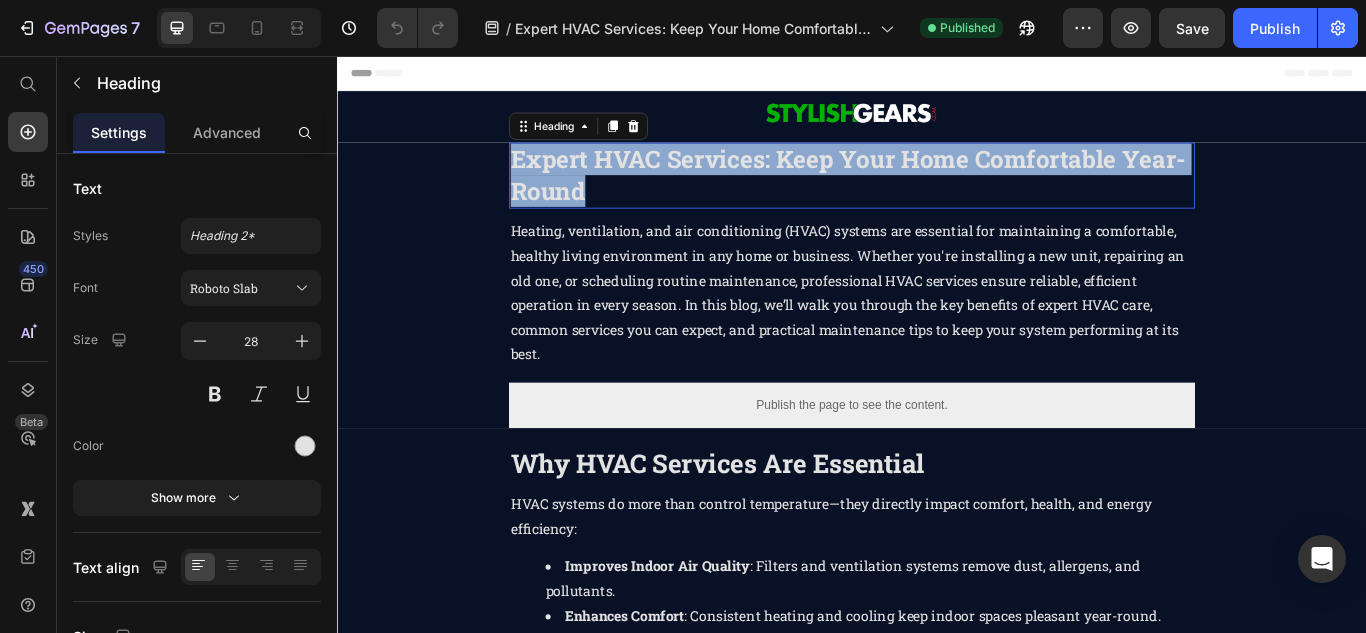 click on "Expert HVAC Services: Keep Your Home Comfortable Year-Round" at bounding box center (932, 194) 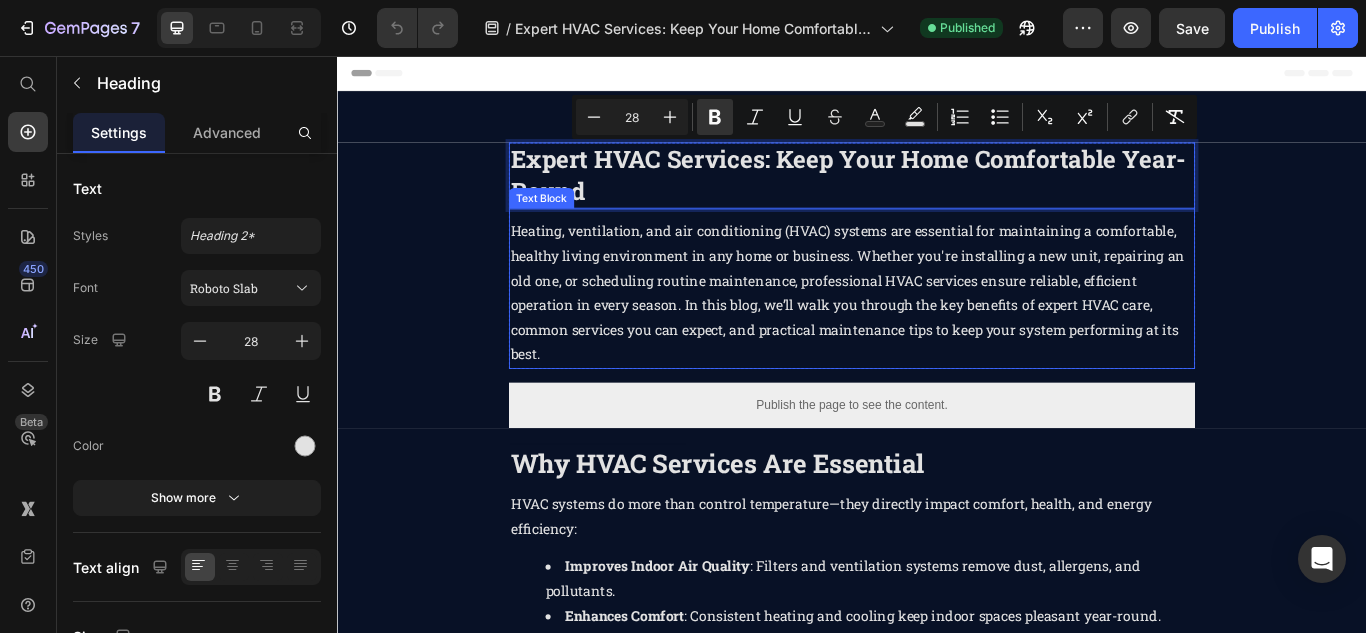 click on "Publish the page to see the content." at bounding box center (937, 463) 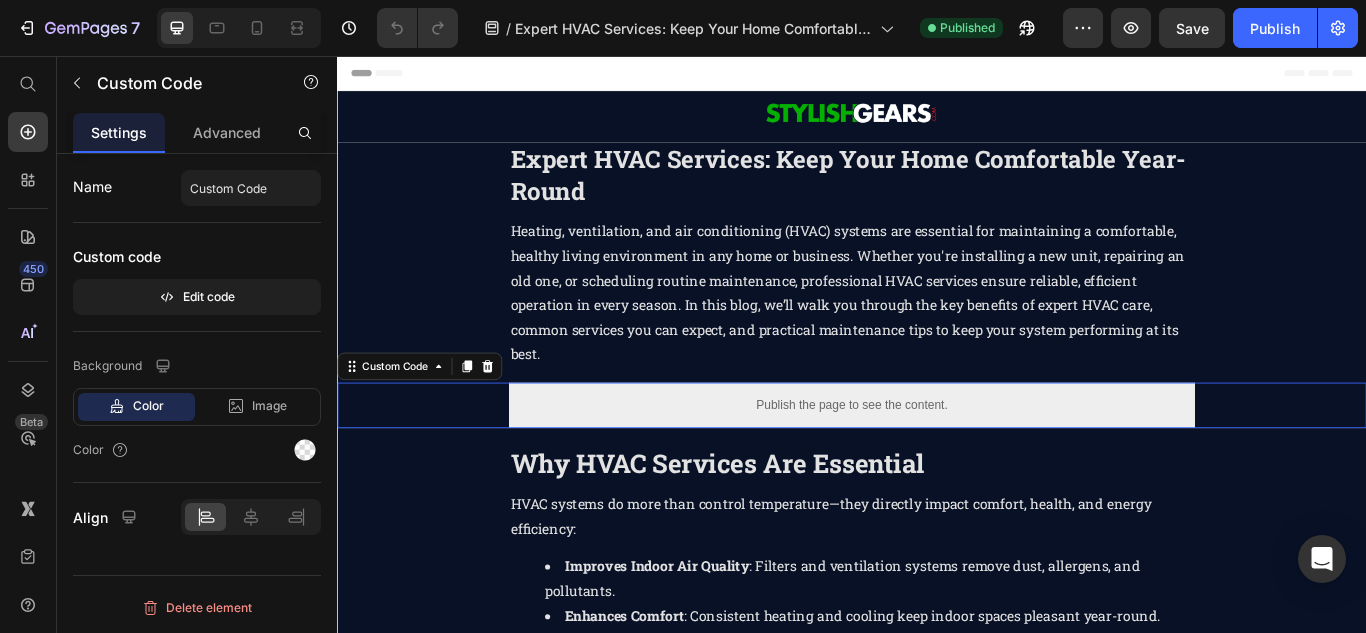 click on "Publish the page to see the content." at bounding box center [937, 463] 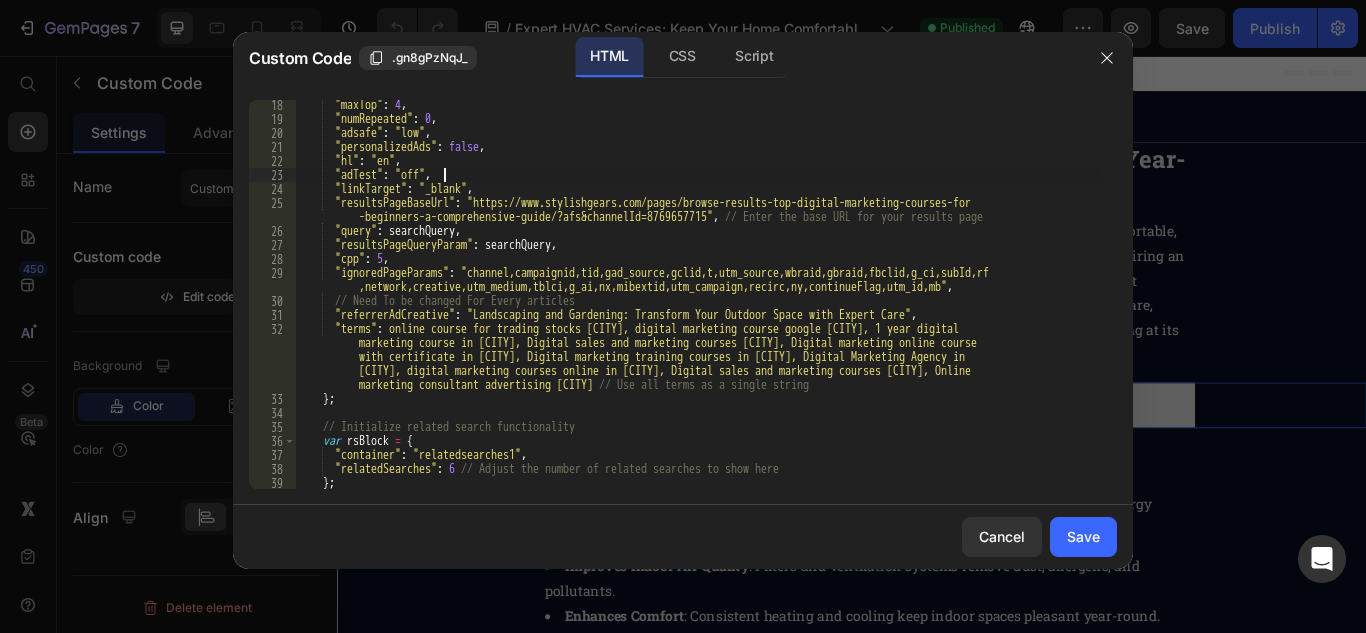 scroll, scrollTop: 240, scrollLeft: 0, axis: vertical 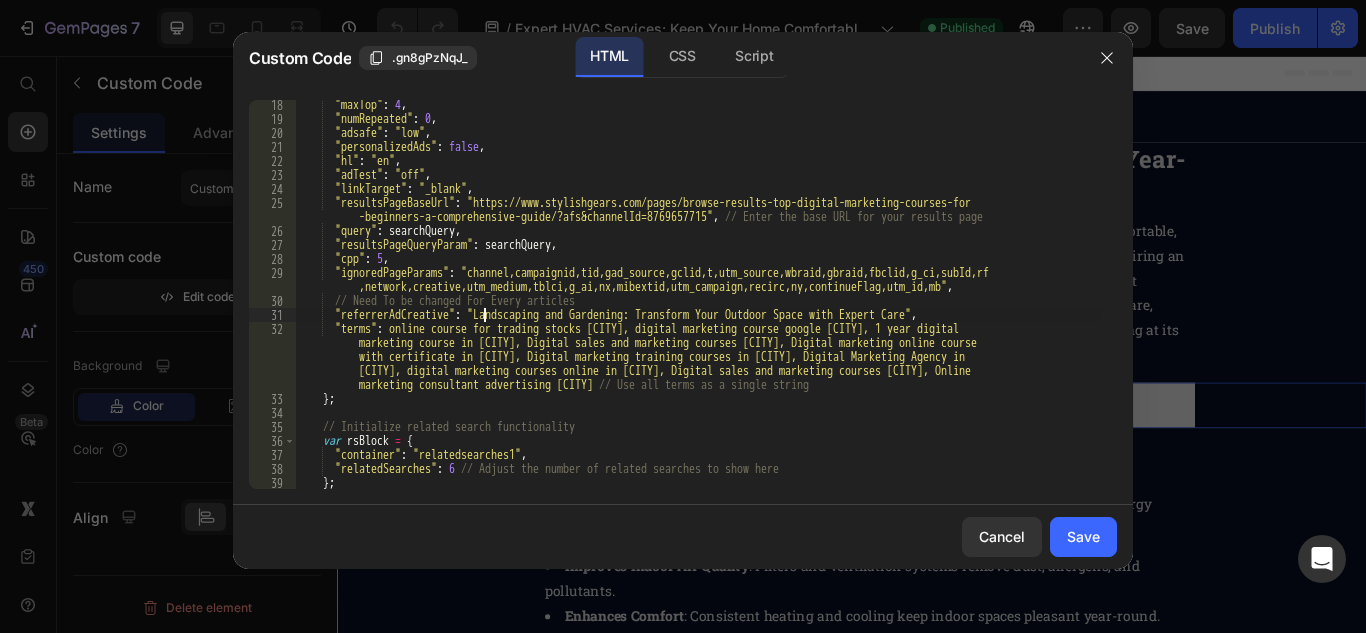 click on ""maxTop" :   4 ,         "numRepeated" :   0 ,         "adsafe" :   "low" ,         "personalizedAds" :   false ,         "hl" :   "en" ,         "adTest" :   "off" ,         "linkTarget" :   "_blank" ,         "resultsPageBaseUrl" :   "https://www.stylishgears.com/pages/browse-results-top-digital-marketing-courses-for            -beginners-a-comprehensive-guide/?afs&channelId=8769657715" ,   // Enter the base URL for your results page         "query" :   searchQuery ,         "resultsPageQueryParam" :   searchQuery ,         "cpp" :   5 ,         "ignoredPageParams" :   "channel,campaignid,tid,gad_source,gclid,t,utm_source,wbraid,gbraid,fbclid,g_ci,subId,rf            ,network,creative,utm_medium,tblci,g_ai,nx,mibextid,utm_campaign,recirc,ny,continueFlag,utm_id,mb" ,         // Need To be changed For Every articles         "referrerAdCreative" :   "Landscaping and Gardening: Transform Your Outdoor Space with Expert Care" ,         "terms" :                     } ;" at bounding box center [698, 306] 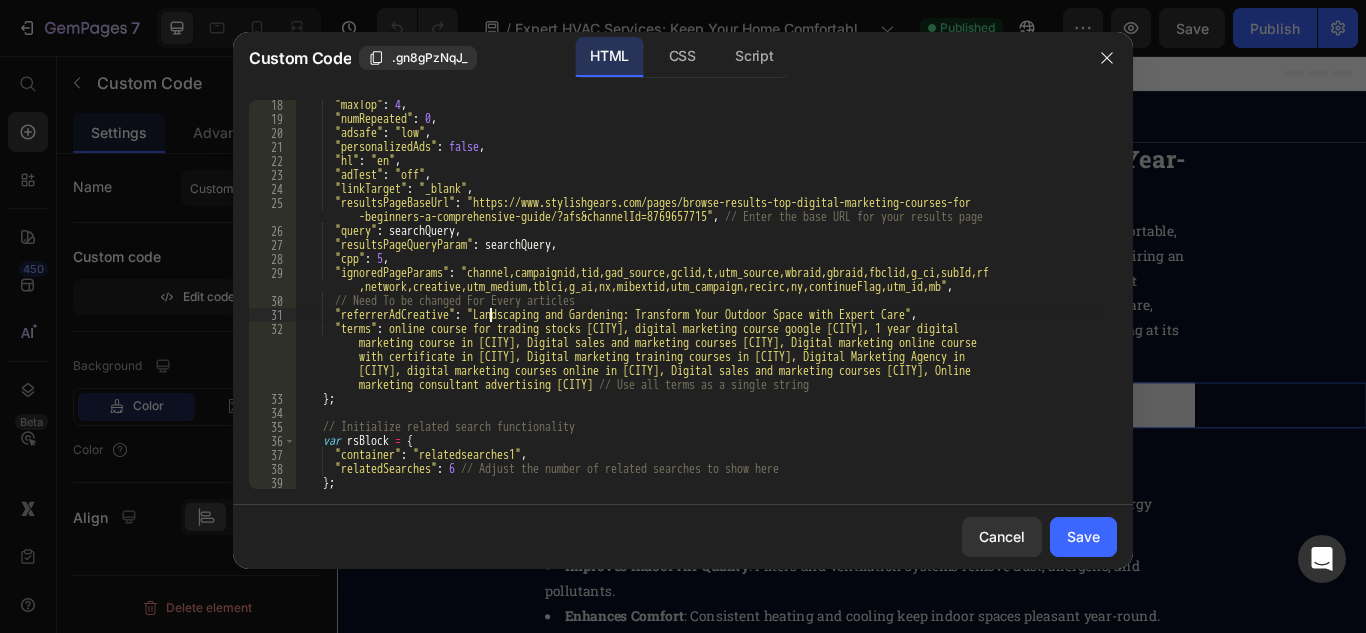 click on ""maxTop" :   4 ,         "numRepeated" :   0 ,         "adsafe" :   "low" ,         "personalizedAds" :   false ,         "hl" :   "en" ,         "adTest" :   "off" ,         "linkTarget" :   "_blank" ,         "resultsPageBaseUrl" :   "https://www.stylishgears.com/pages/browse-results-top-digital-marketing-courses-for            -beginners-a-comprehensive-guide/?afs&channelId=8769657715" ,   // Enter the base URL for your results page         "query" :   searchQuery ,         "resultsPageQueryParam" :   searchQuery ,         "cpp" :   5 ,         "ignoredPageParams" :   "channel,campaignid,tid,gad_source,gclid,t,utm_source,wbraid,gbraid,fbclid,g_ci,subId,rf            ,network,creative,utm_medium,tblci,g_ai,nx,mibextid,utm_campaign,recirc,ny,continueFlag,utm_id,mb" ,         // Need To be changed For Every articles         "referrerAdCreative" :   "Landscaping and Gardening: Transform Your Outdoor Space with Expert Care" ,         "terms" :                     } ;" at bounding box center [698, 306] 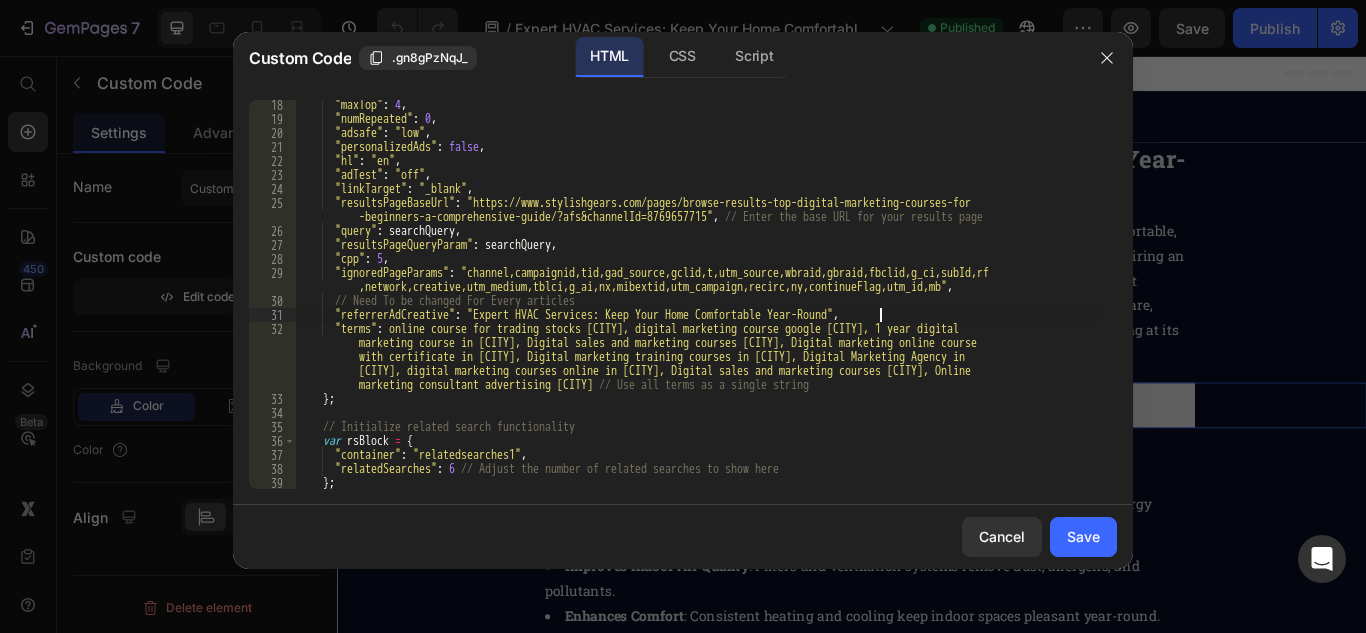 click on ""maxTop" :   4 ,         "numRepeated" :   0 ,         "adsafe" :   "low" ,         "personalizedAds" :   false ,         "hl" :   "en" ,         "adTest" :   "off" ,         "linkTarget" :   "_blank" ,         "resultsPageBaseUrl" :   "https://www.stylishgears.com/pages/browse-results-top-digital-marketing-courses-for            -beginners-a-comprehensive-guide/?afs&channelId=8769657715" ,   // Enter the base URL for your results page         "query" :   searchQuery ,         "resultsPageQueryParam" :   searchQuery ,         "cpp" :   5 ,         "ignoredPageParams" :   "channel,campaignid,tid,gad_source,gclid,t,utm_source,wbraid,gbraid,fbclid,g_ci,subId,rf            ,network,creative,utm_medium,tblci,g_ai,nx,mibextid,utm_campaign,recirc,ny,continueFlag,utm_id,mb" ,         // Need To be changed For Every articles         "referrerAdCreative" :   "Expert HVAC Services: Keep Your Home Comfortable Year-Round" ,         "terms" :                                }" at bounding box center [698, 306] 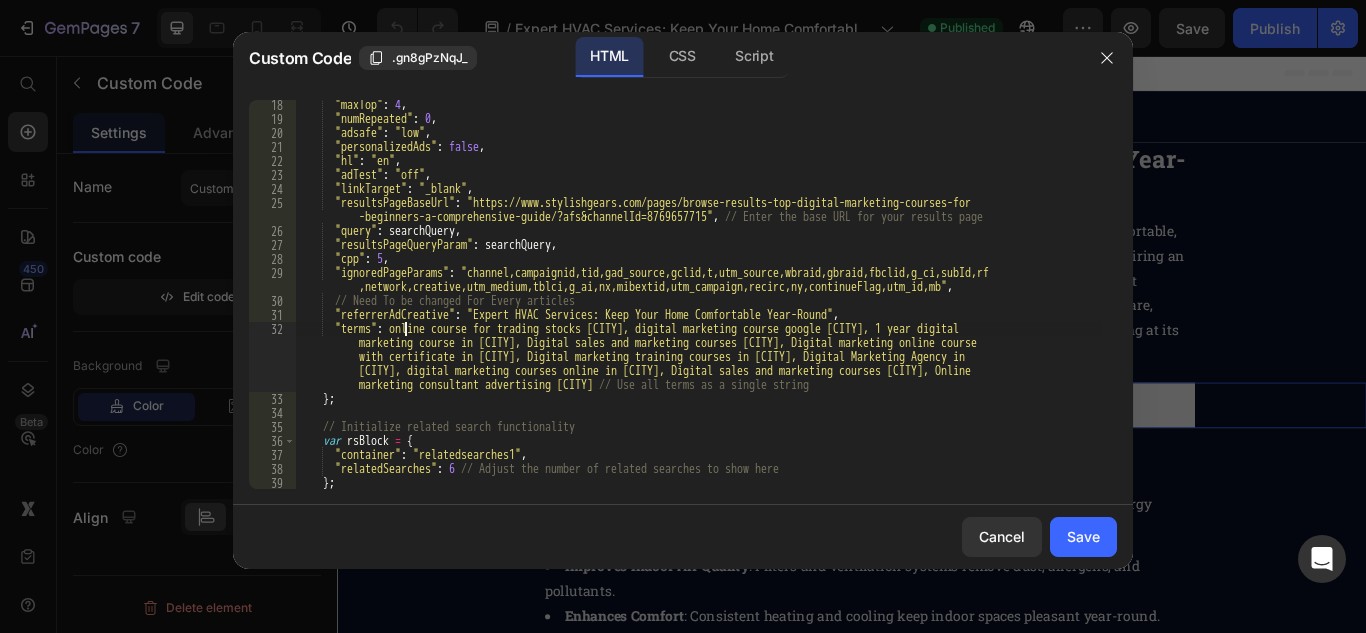 click on ""maxTop" :   4 ,         "numRepeated" :   0 ,         "adsafe" :   "low" ,         "personalizedAds" :   false ,         "hl" :   "en" ,         "adTest" :   "off" ,         "linkTarget" :   "_blank" ,         "resultsPageBaseUrl" :   "https://www.stylishgears.com/pages/browse-results-top-digital-marketing-courses-for            -beginners-a-comprehensive-guide/?afs&channelId=8769657715" ,   // Enter the base URL for your results page         "query" :   searchQuery ,         "resultsPageQueryParam" :   searchQuery ,         "cpp" :   5 ,         "ignoredPageParams" :   "channel,campaignid,tid,gad_source,gclid,t,utm_source,wbraid,gbraid,fbclid,g_ci,subId,rf            ,network,creative,utm_medium,tblci,g_ai,nx,mibextid,utm_campaign,recirc,ny,continueFlag,utm_id,mb" ,         // Need To be changed For Every articles         "referrerAdCreative" :   "Expert HVAC Services: Keep Your Home Comfortable Year-Round" ,         "terms" :                                }" at bounding box center [698, 306] 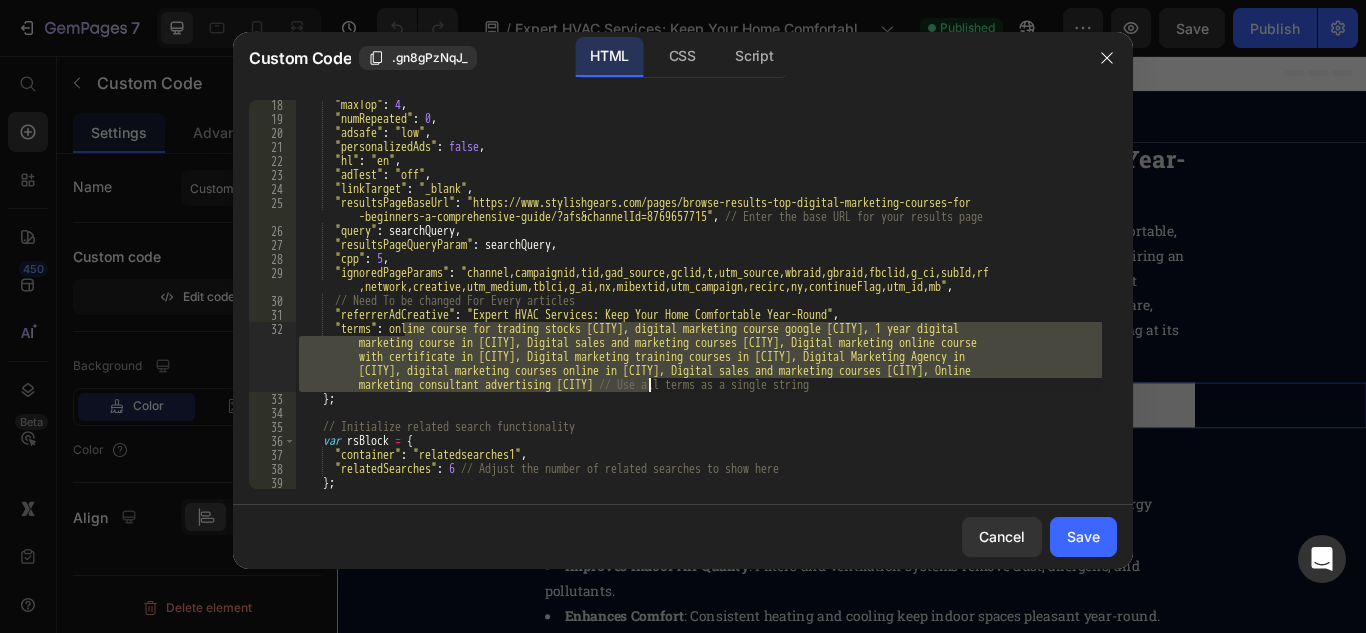 paste on "" // Use all terms as a single string" 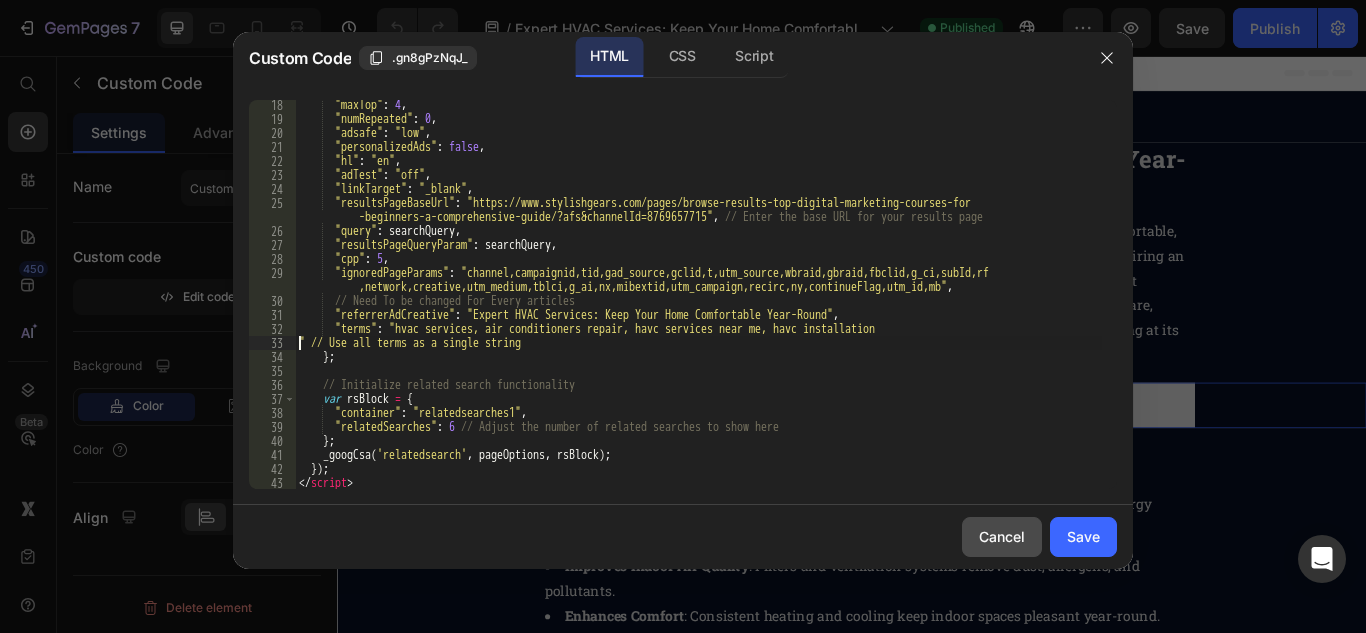 type on ""terms": "hvac services, air conditioners repair, havc services near me, havc installation" // Use all terms as a single string" 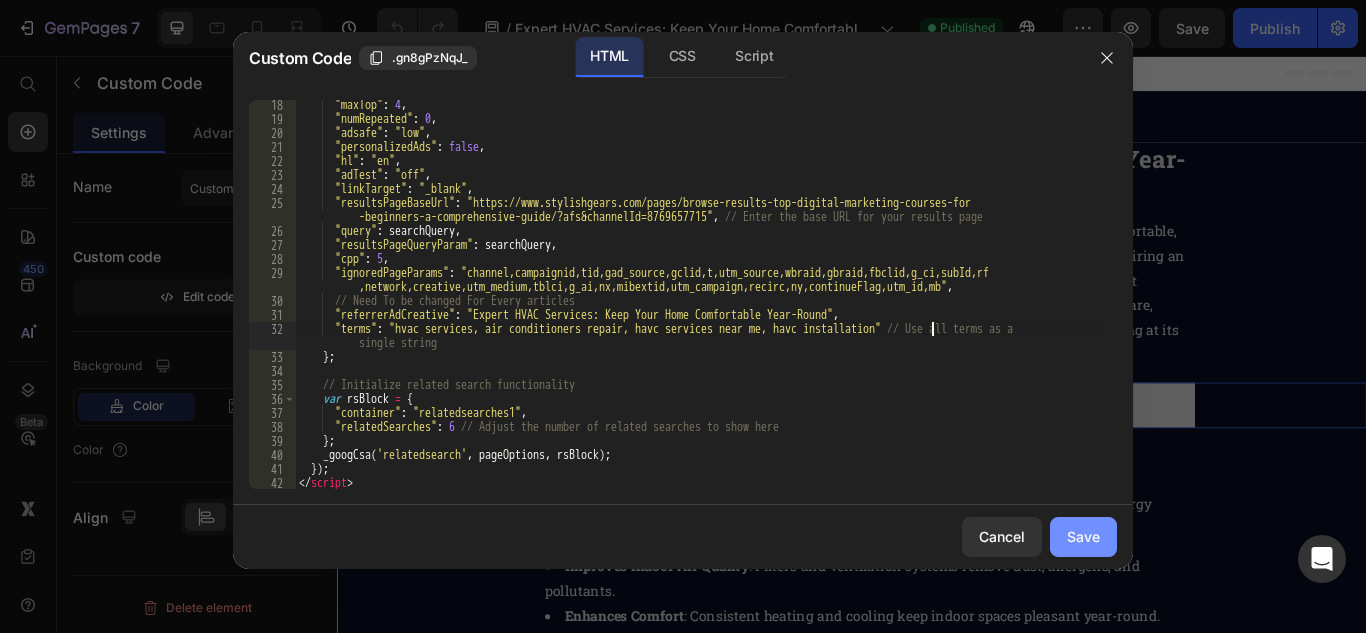click on "Save" at bounding box center (1083, 536) 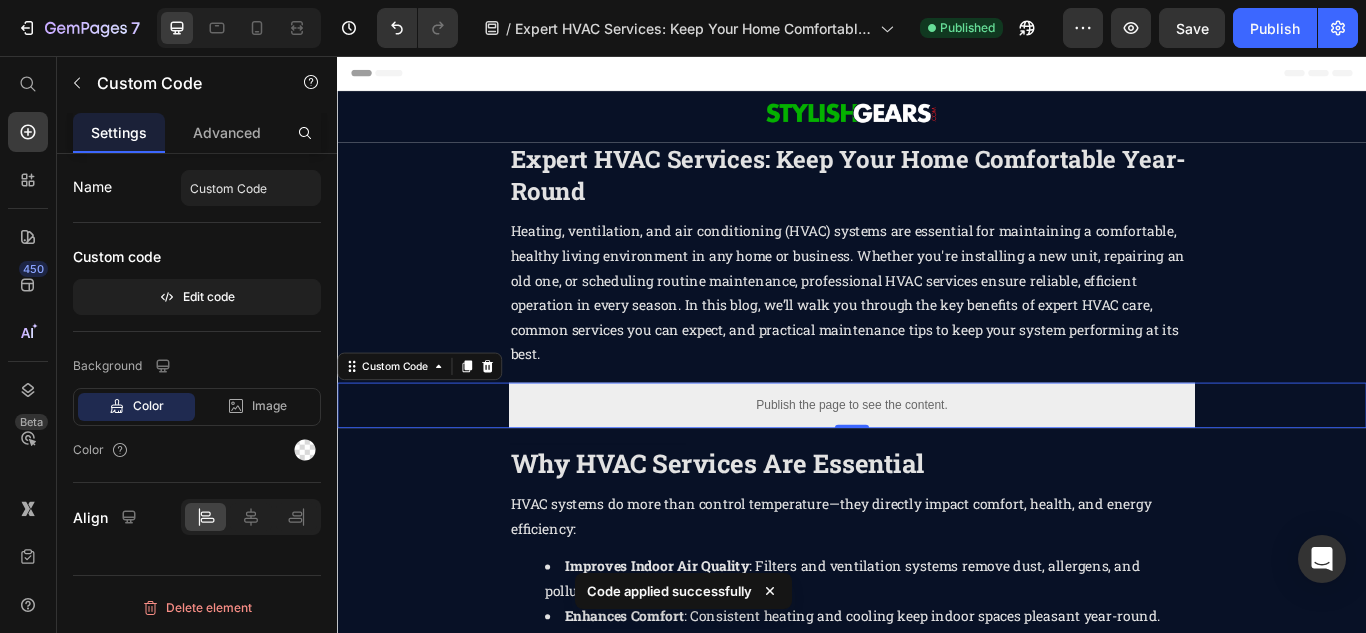 click on "Publish the page to see the content." at bounding box center (937, 463) 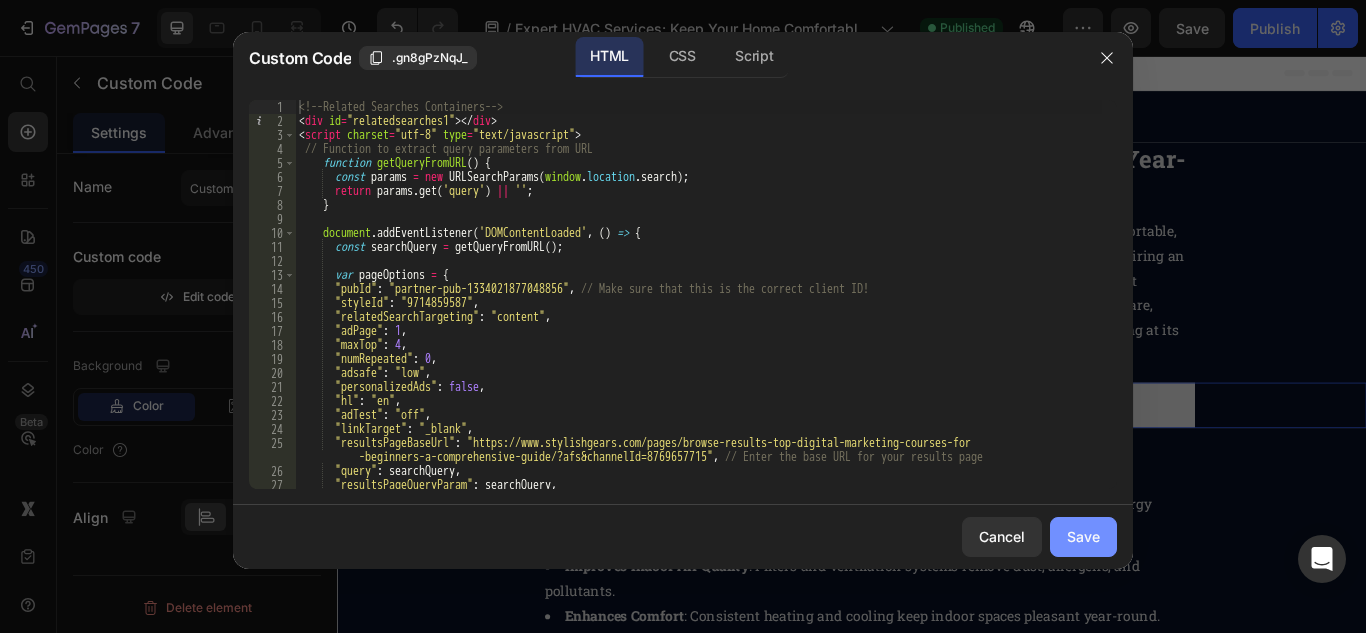 click on "Save" at bounding box center [1083, 536] 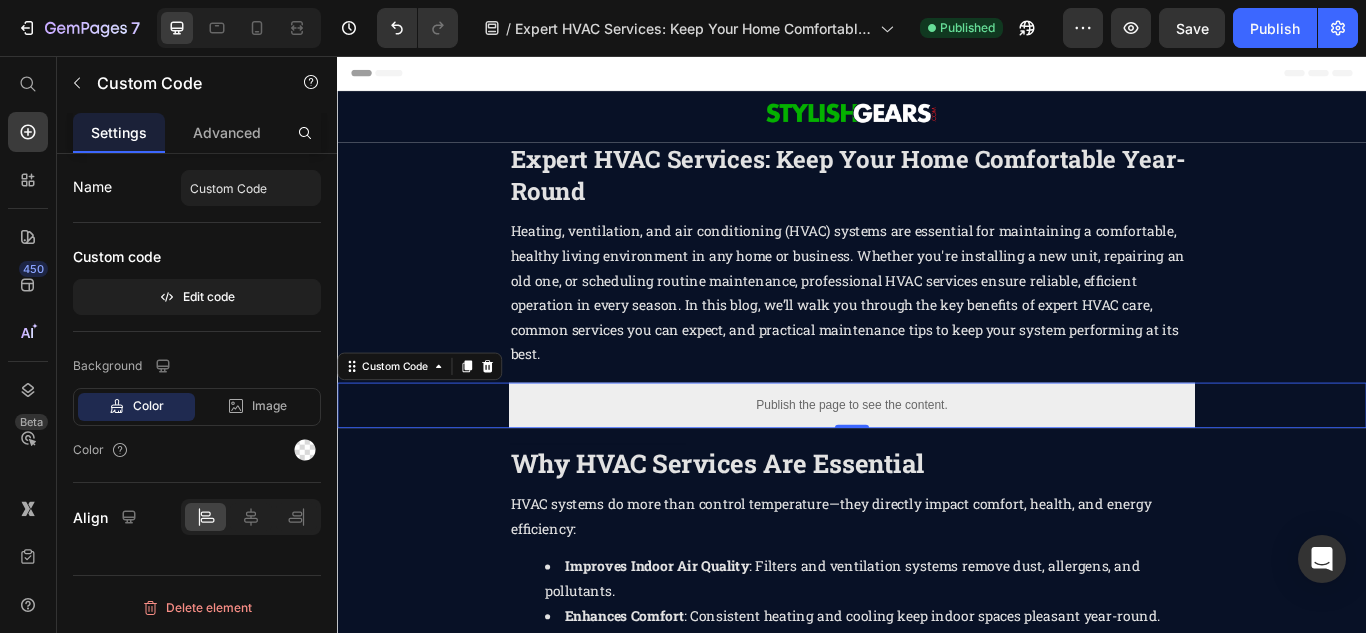 click on "Publish the page to see the content." at bounding box center [937, 463] 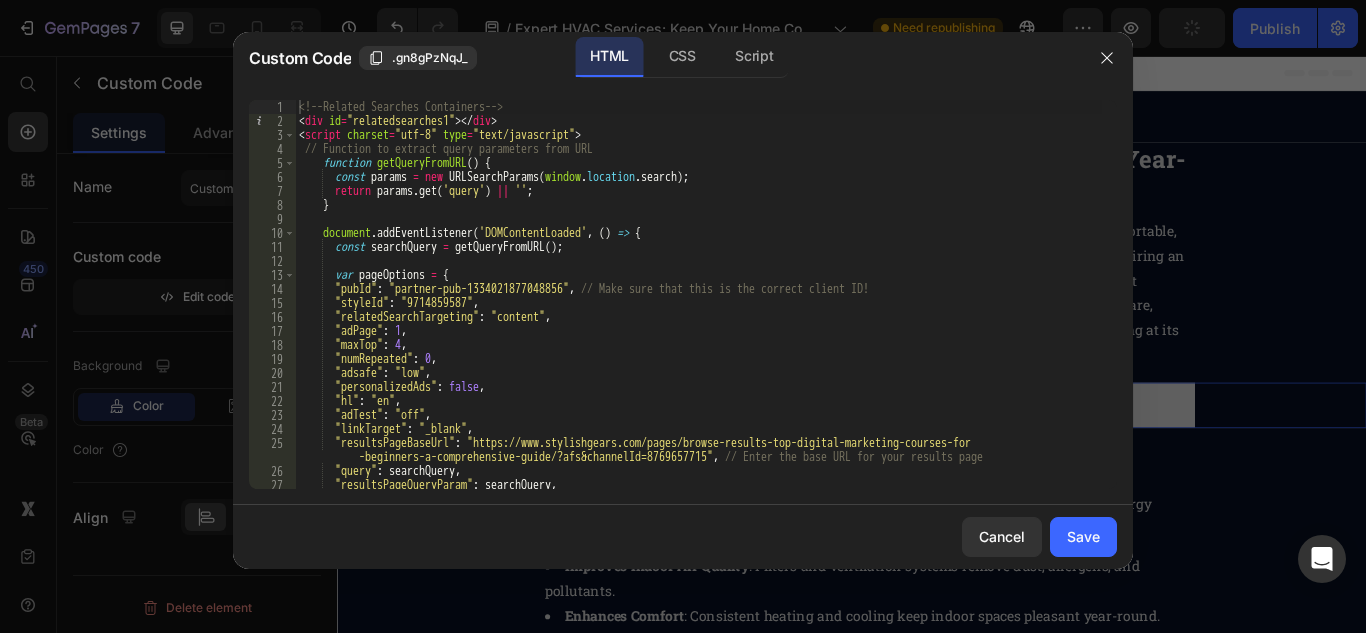 scroll, scrollTop: 120, scrollLeft: 0, axis: vertical 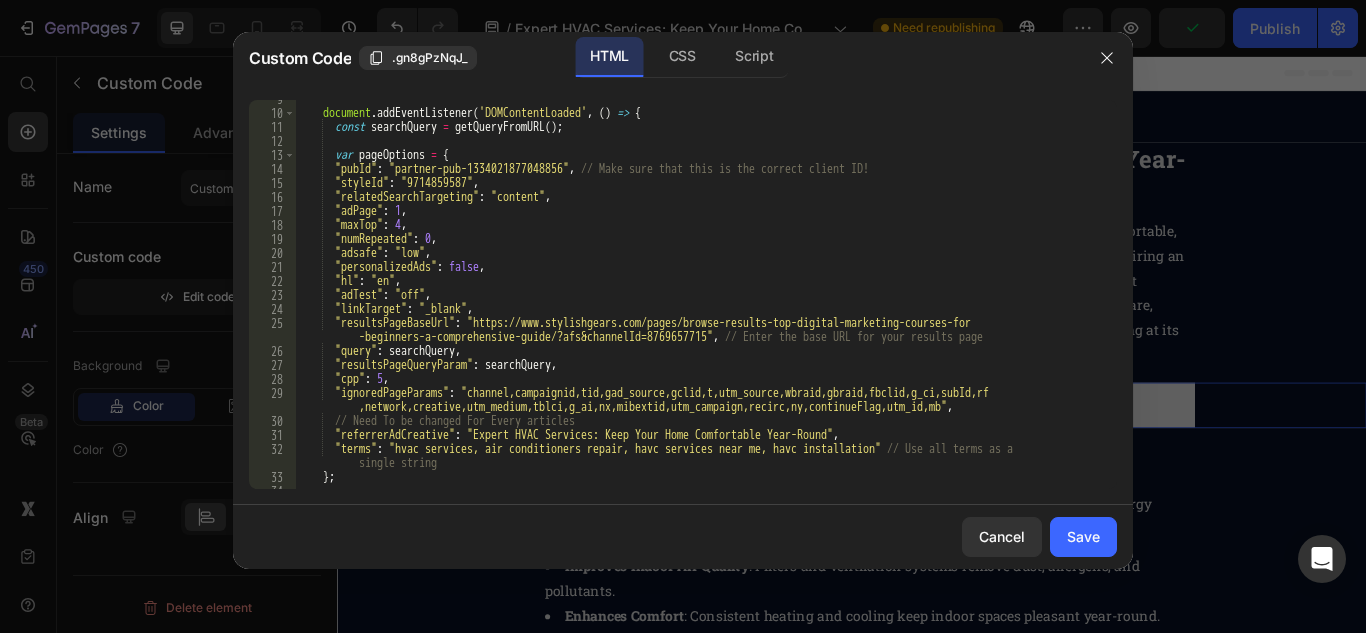 click on "document . addEventListener ( 'DOMContentLoaded' ,   ( )   =>   {         const   searchQuery   =   getQueryFromURL ( ) ;                 var   pageOptions   =   {         "pubId" :   "partner-pub-1334021877048856" ,   // Make sure that this is the correct client ID!         "styleId" :   "9714859587" ,         "relatedSearchTargeting" :   "content" ,         "adPage" :   1 ,         "maxTop" :   4 ,         "numRepeated" :   0 ,         "adsafe" :   "low" ,         "personalizedAds" :   false ,         "hl" :   "en" ,         "adTest" :   "off" ,         "linkTarget" :   "_blank" ,         "resultsPageBaseUrl" :   "https://www.stylishgears.com/pages/browse-results-top-digital-marketing-courses-for            -beginners-a-comprehensive-guide/?afs&channelId=8769657715" ,   // Enter the base URL for your results page         "query" :   searchQuery ,         "resultsPageQueryParam" :   searchQuery ,         "cpp" :   5 ,         "ignoredPageParams" :              ,                 :   ," at bounding box center [698, 300] 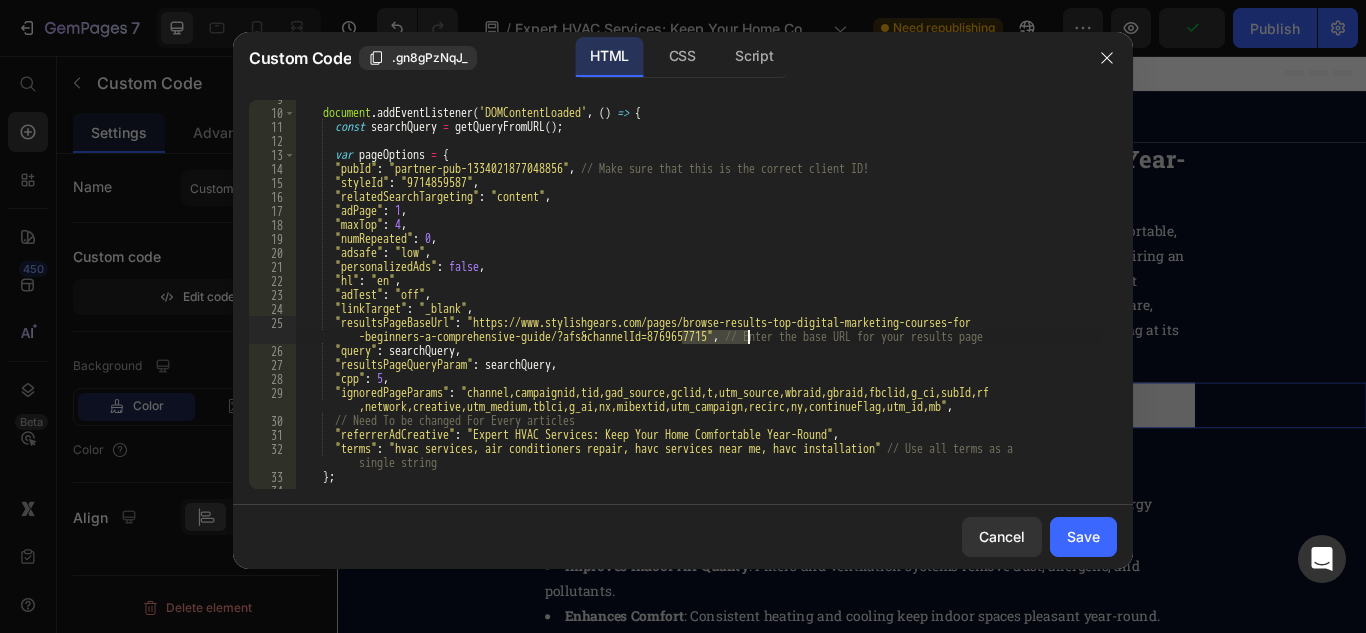 click on "document . addEventListener ( 'DOMContentLoaded' ,   ( )   =>   {         const   searchQuery   =   getQueryFromURL ( ) ;                 var   pageOptions   =   {         "pubId" :   "partner-pub-1334021877048856" ,   // Make sure that this is the correct client ID!         "styleId" :   "9714859587" ,         "relatedSearchTargeting" :   "content" ,         "adPage" :   1 ,         "maxTop" :   4 ,         "numRepeated" :   0 ,         "adsafe" :   "low" ,         "personalizedAds" :   false ,         "hl" :   "en" ,         "adTest" :   "off" ,         "linkTarget" :   "_blank" ,         "resultsPageBaseUrl" :   "https://www.stylishgears.com/pages/browse-results-top-digital-marketing-courses-for            -beginners-a-comprehensive-guide/?afs&channelId=8769657715" ,   // Enter the base URL for your results page         "query" :   searchQuery ,         "resultsPageQueryParam" :   searchQuery ,         "cpp" :   5 ,         "ignoredPageParams" :              ,                 :   ," at bounding box center (698, 300) 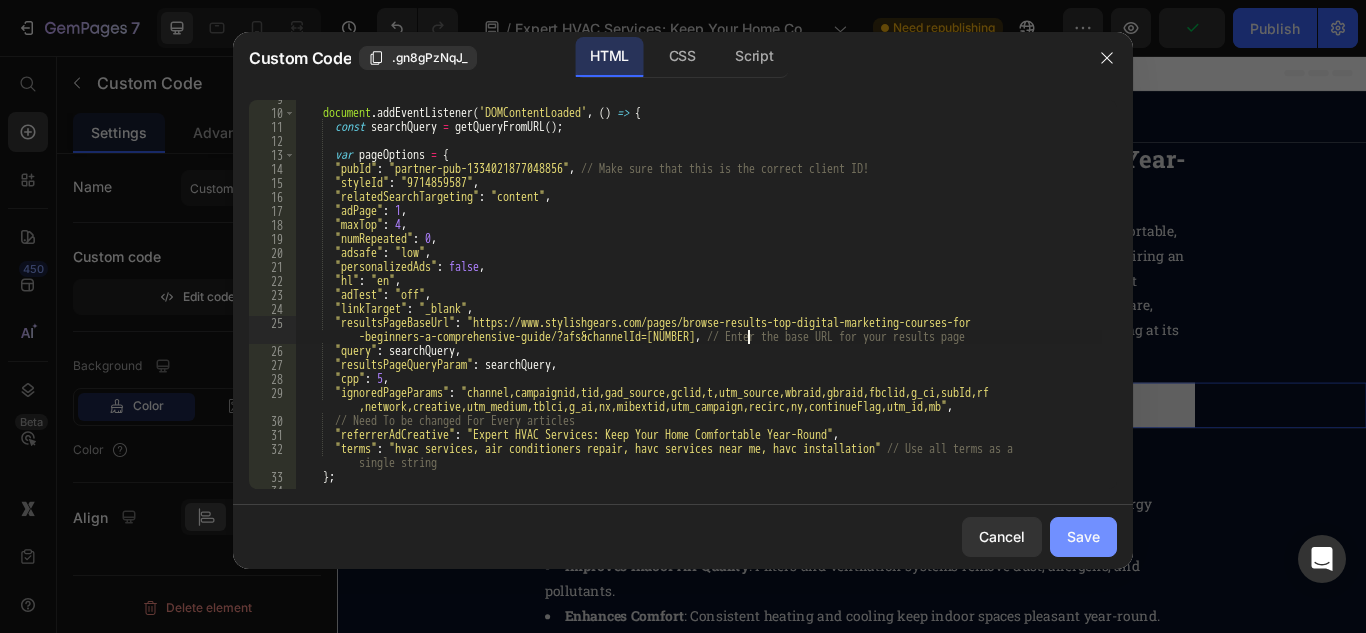 drag, startPoint x: 1070, startPoint y: 540, endPoint x: 966, endPoint y: 338, distance: 227.20035 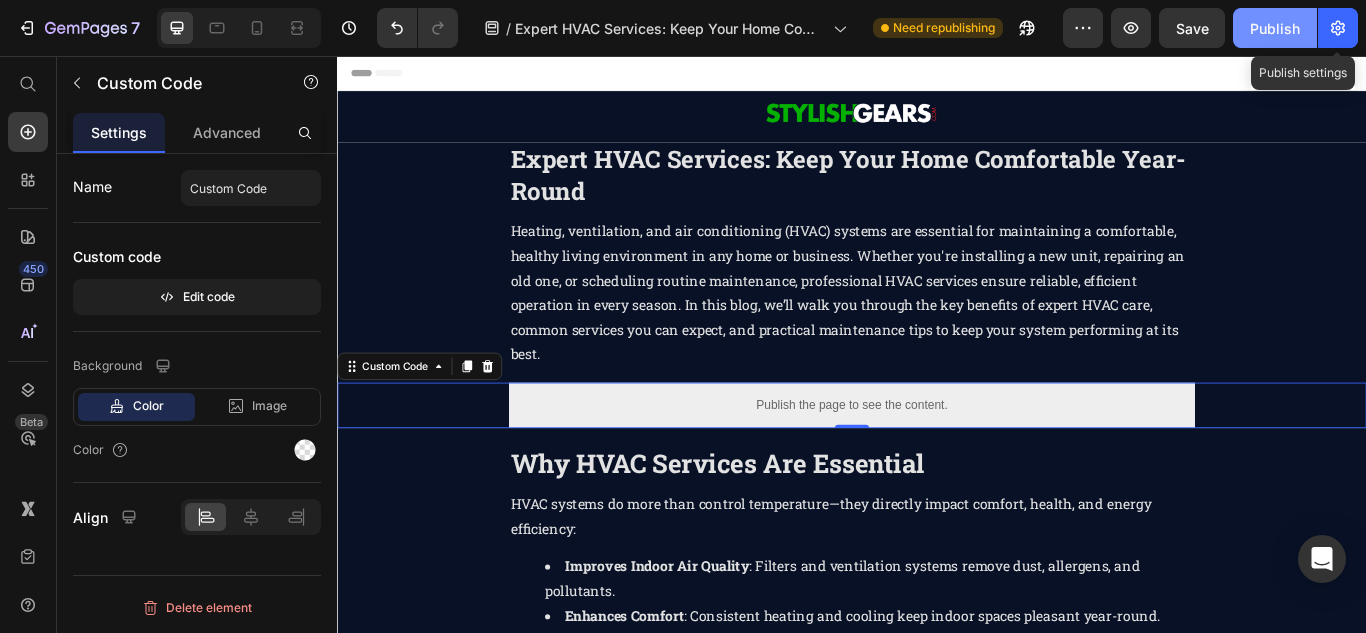 click on "Publish" at bounding box center (1275, 28) 